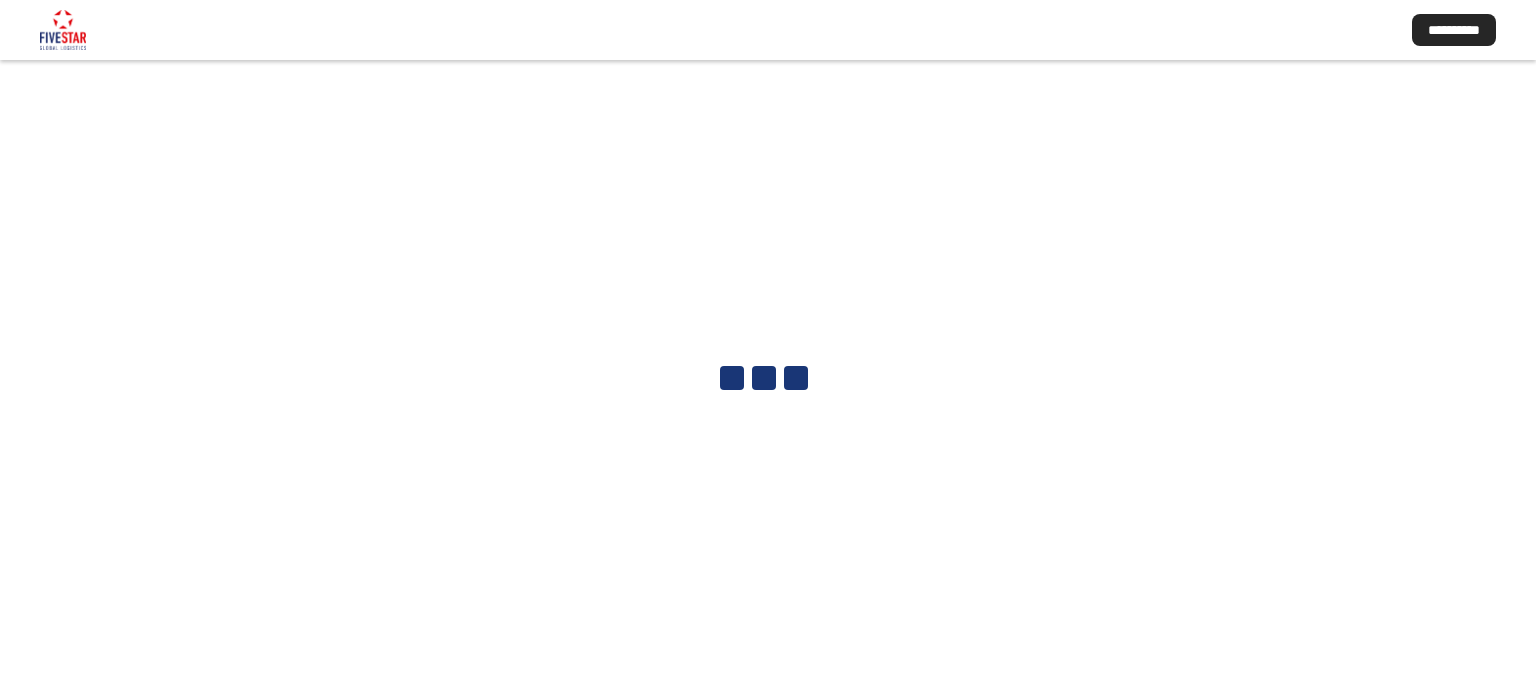 scroll, scrollTop: 0, scrollLeft: 0, axis: both 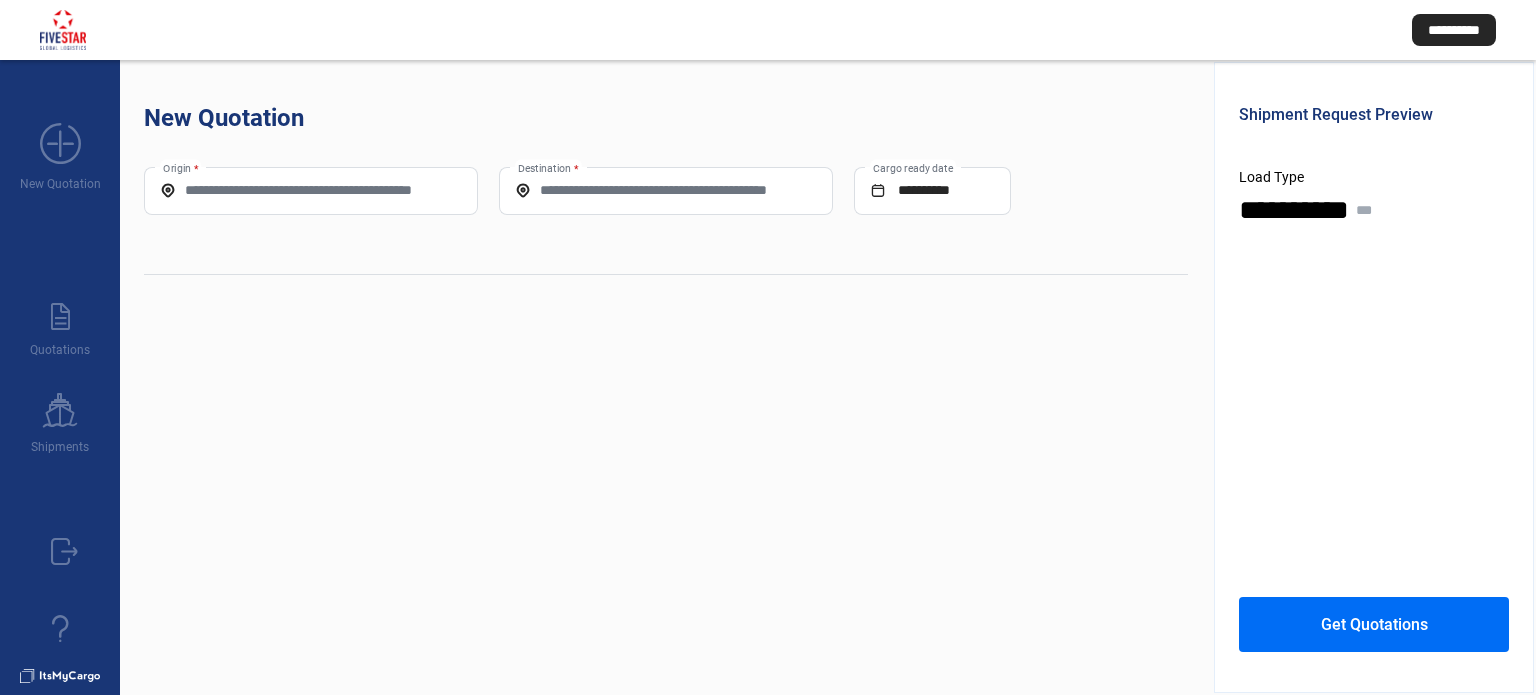 click on "Origin *" at bounding box center (311, 191) 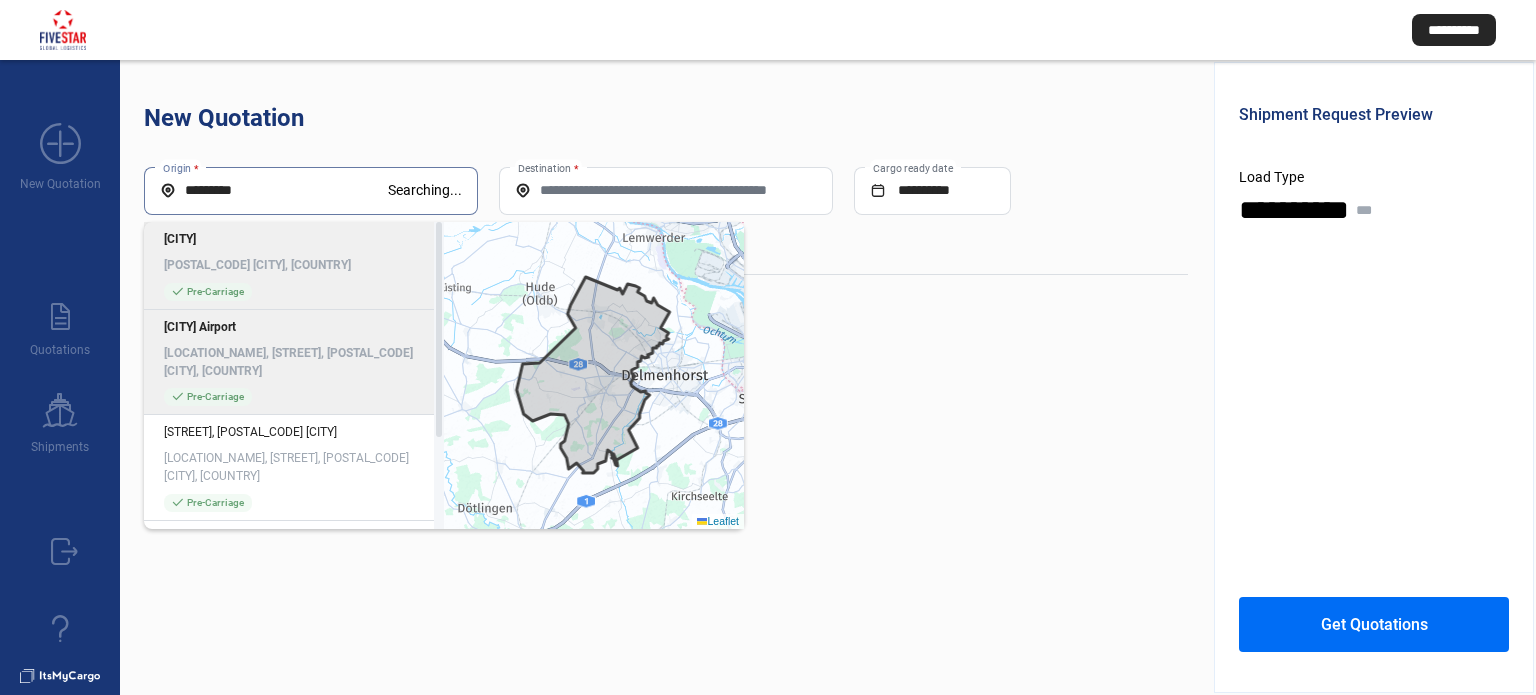 type on "*********" 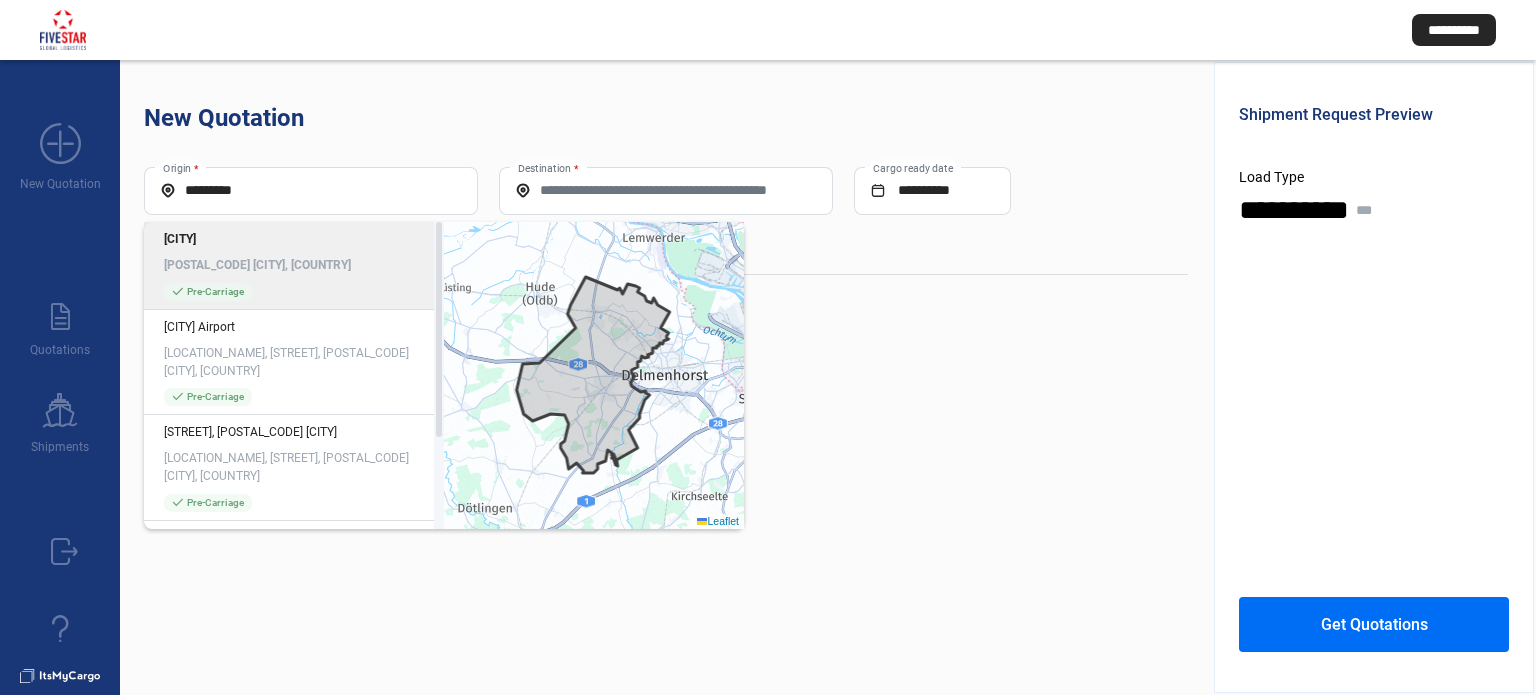 click on "[POSTAL_CODE] [CITY], [COUNTRY]" at bounding box center [294, 265] 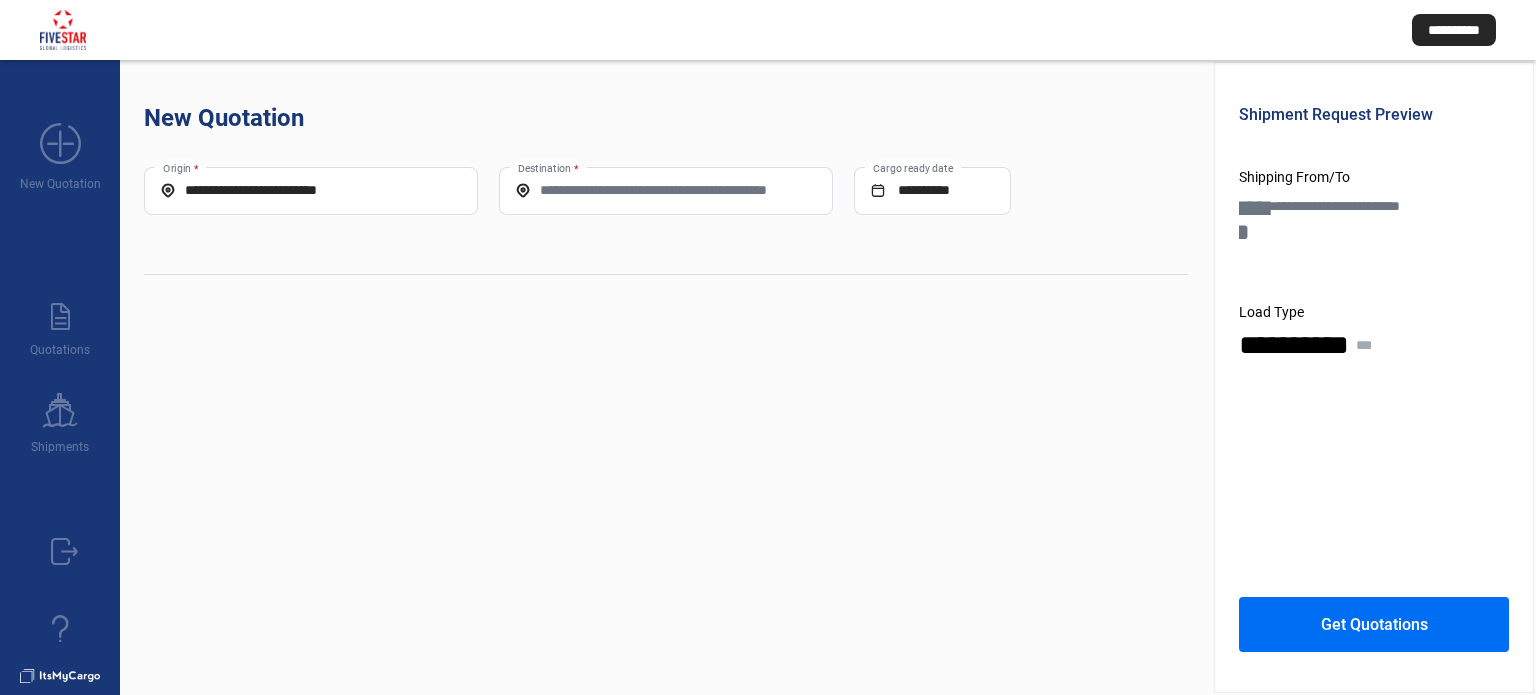 click on "Destination *" at bounding box center [666, 190] 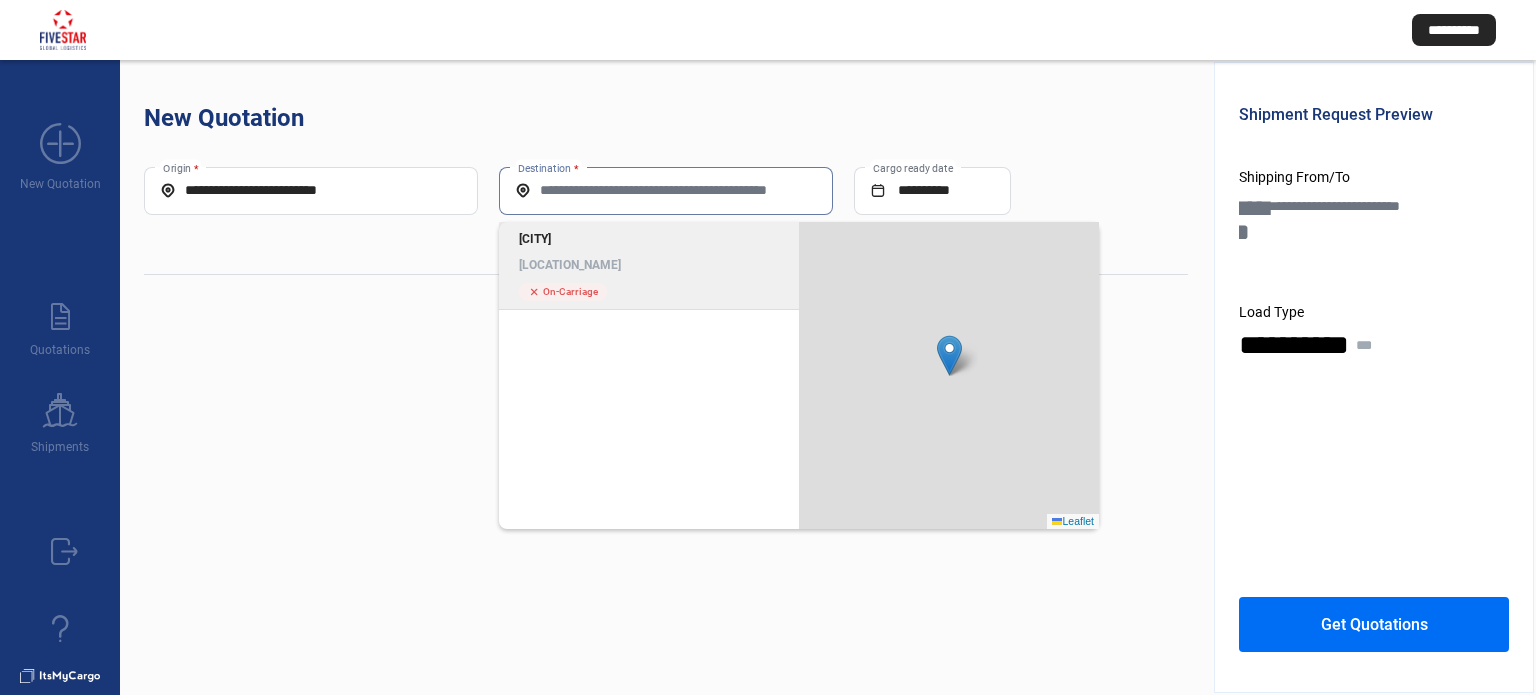 click on "[LOCATION_NAME]" at bounding box center (649, 265) 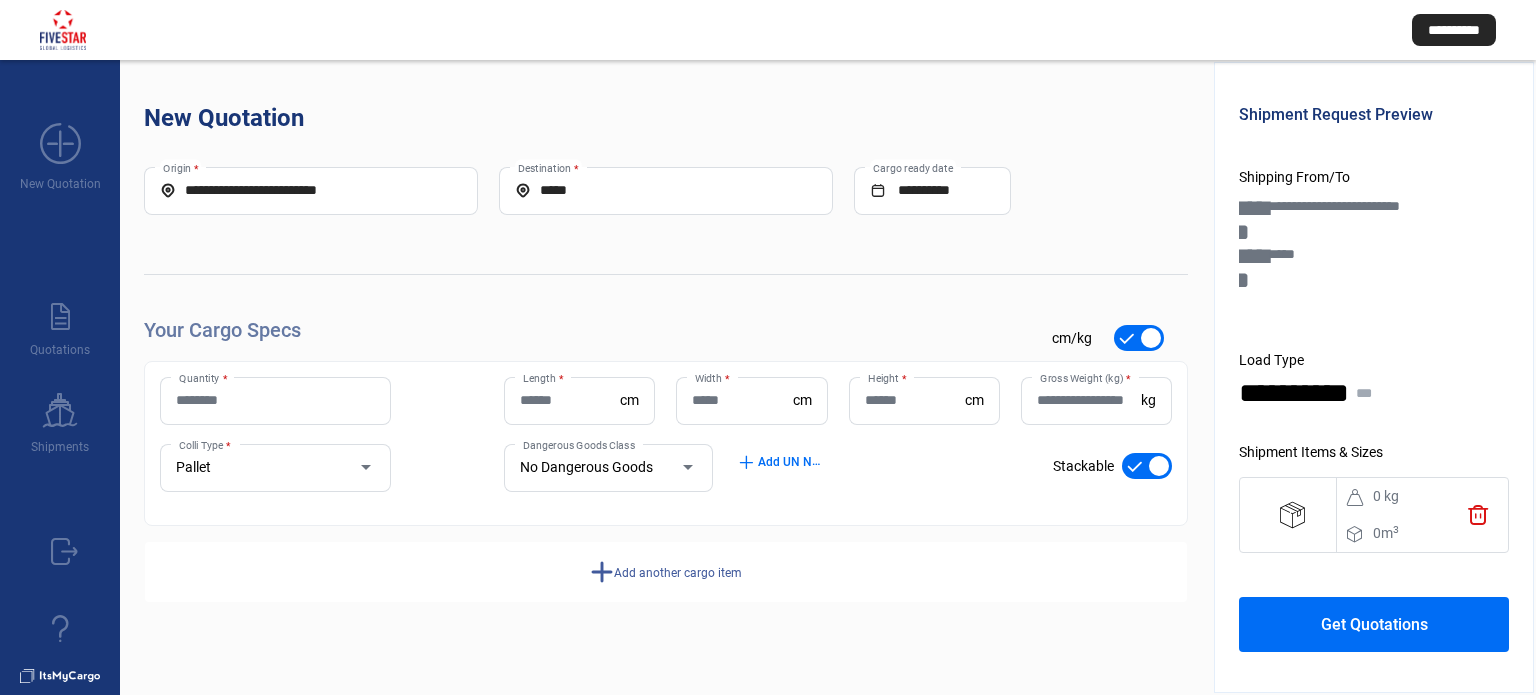 scroll, scrollTop: 32, scrollLeft: 0, axis: vertical 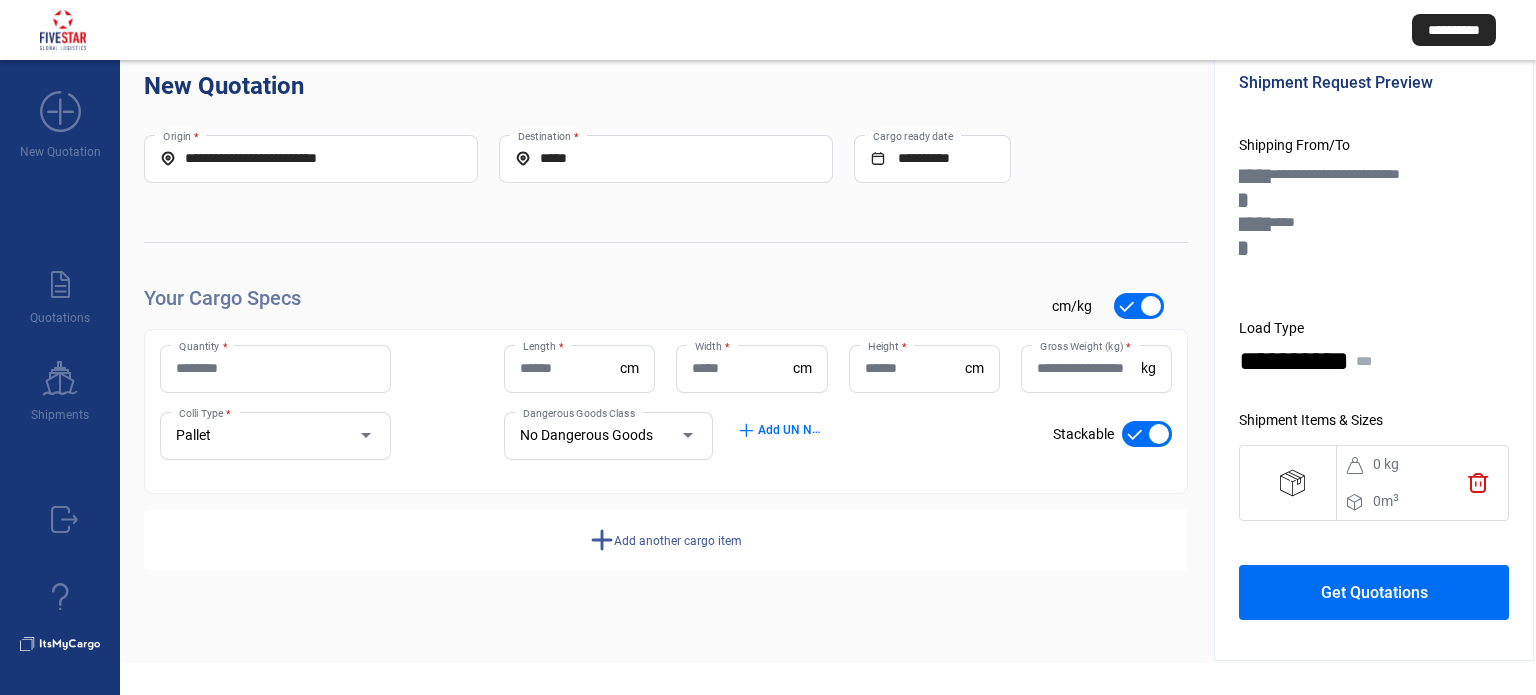 click on "Quantity *" at bounding box center (275, 369) 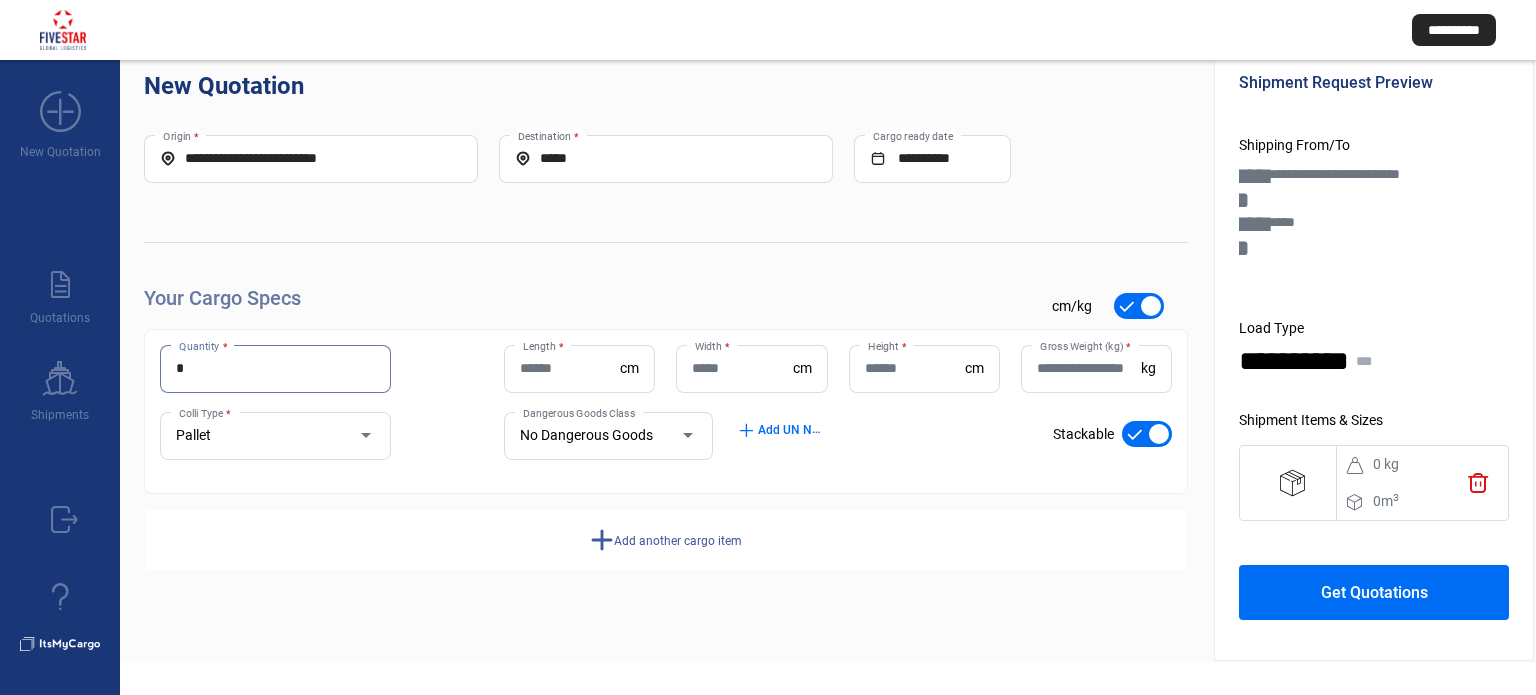 type on "*" 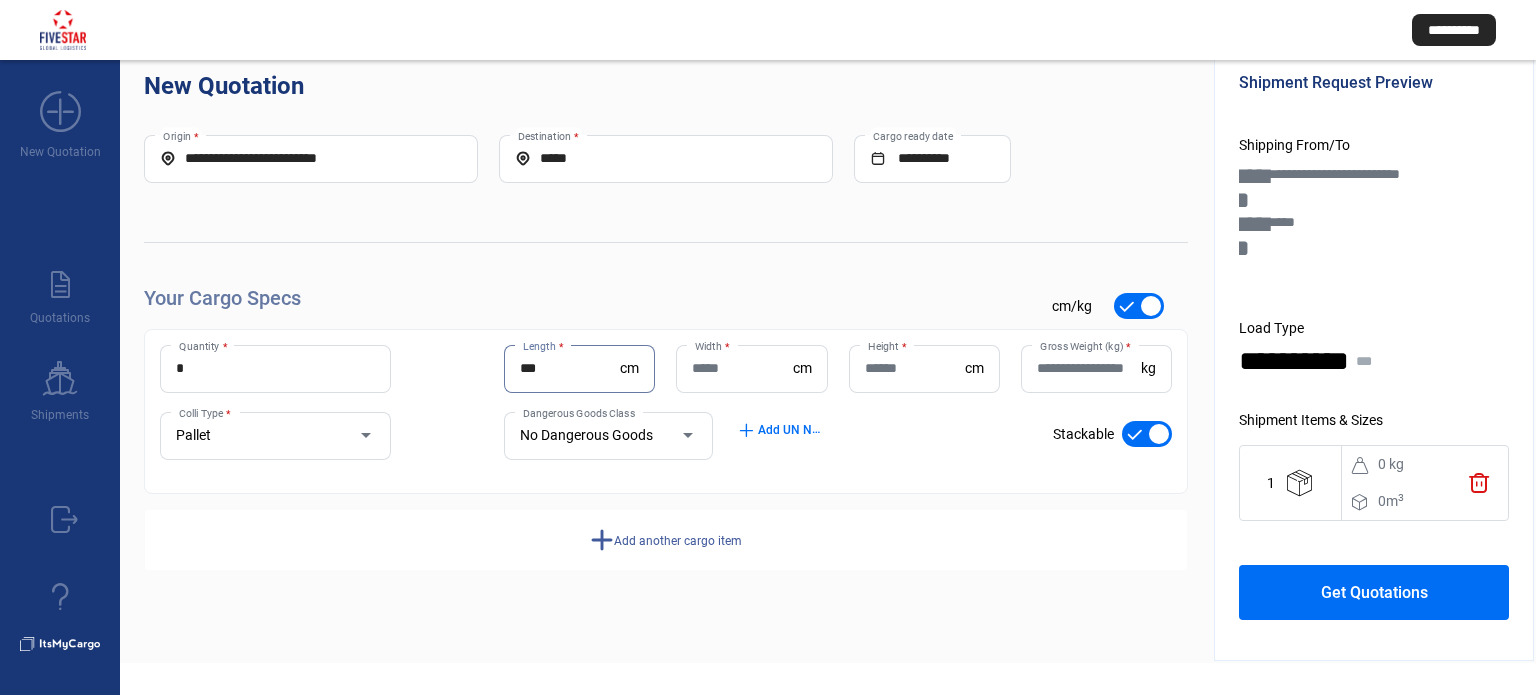 type on "***" 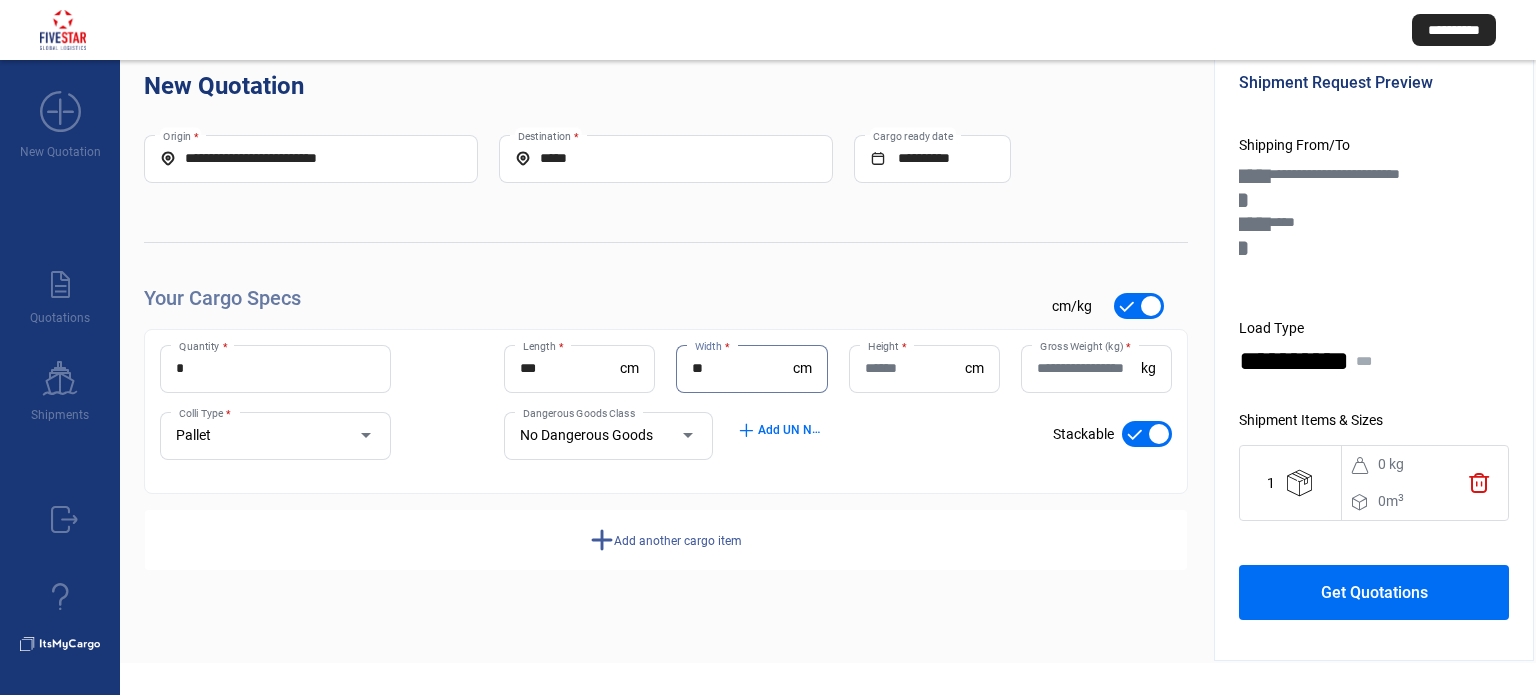 type on "**" 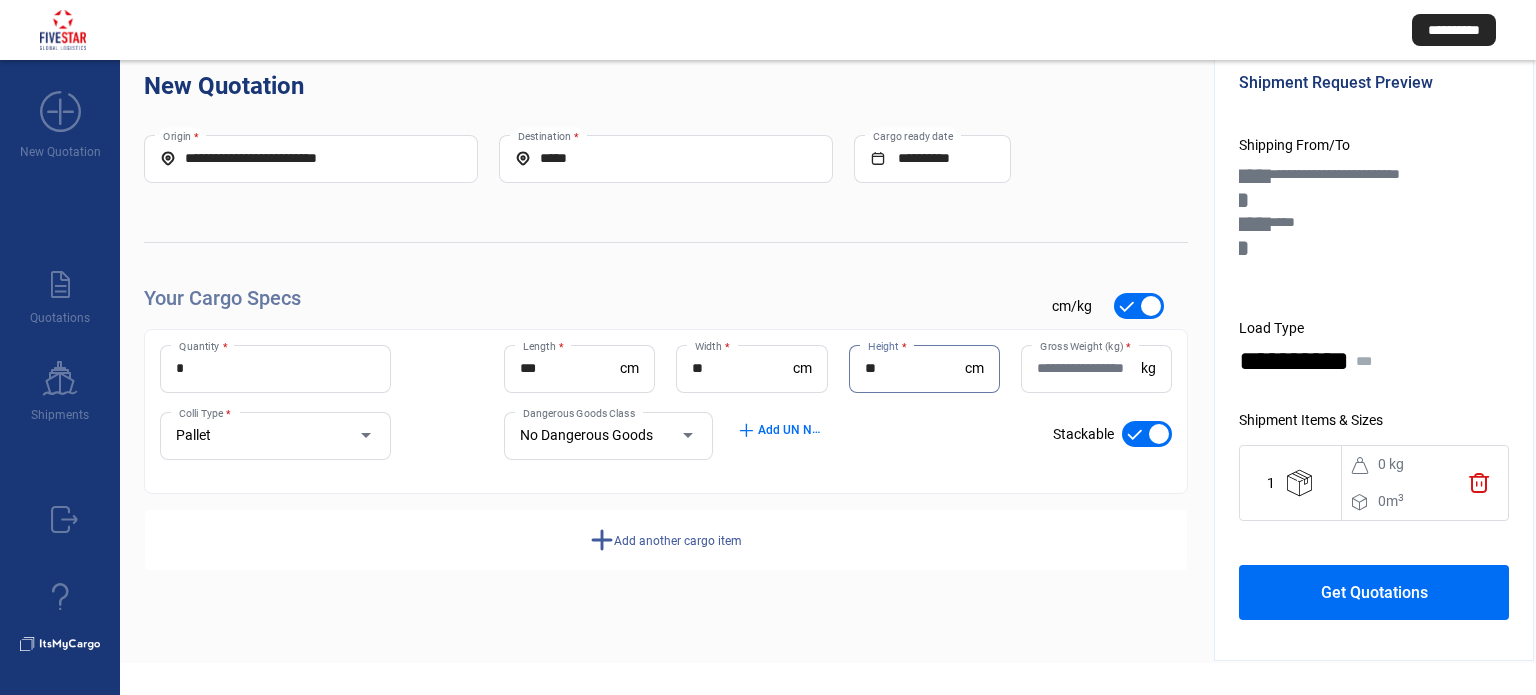 type on "**" 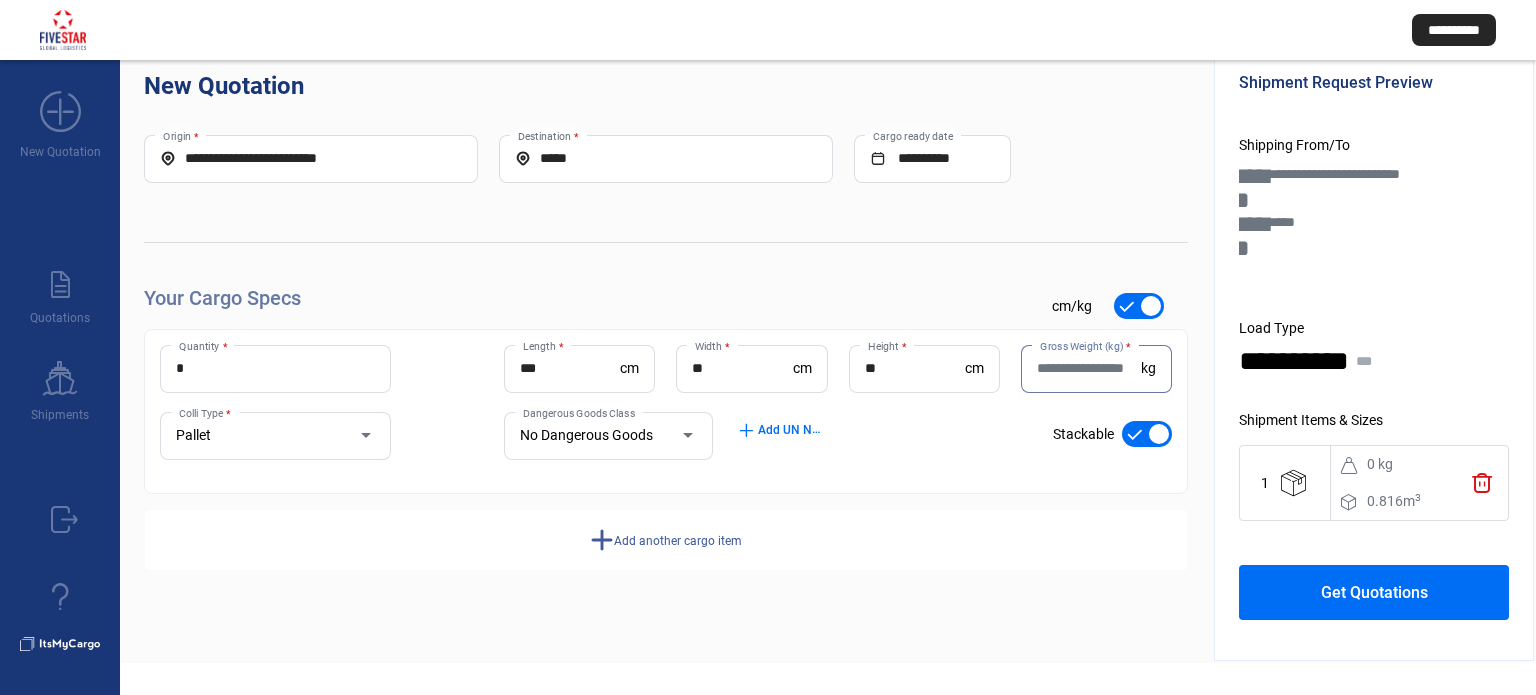 click on "Gross Weight (kg)  *" at bounding box center [1089, 368] 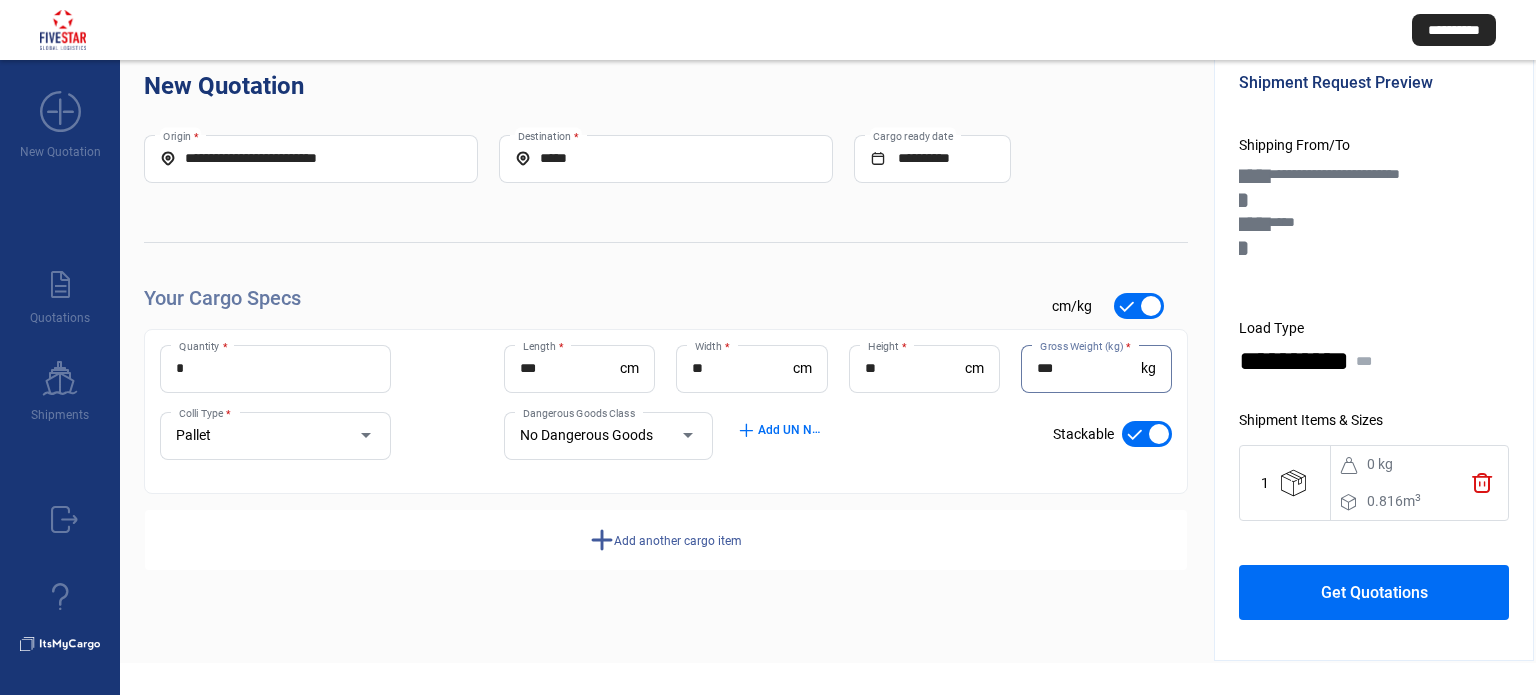 type on "***" 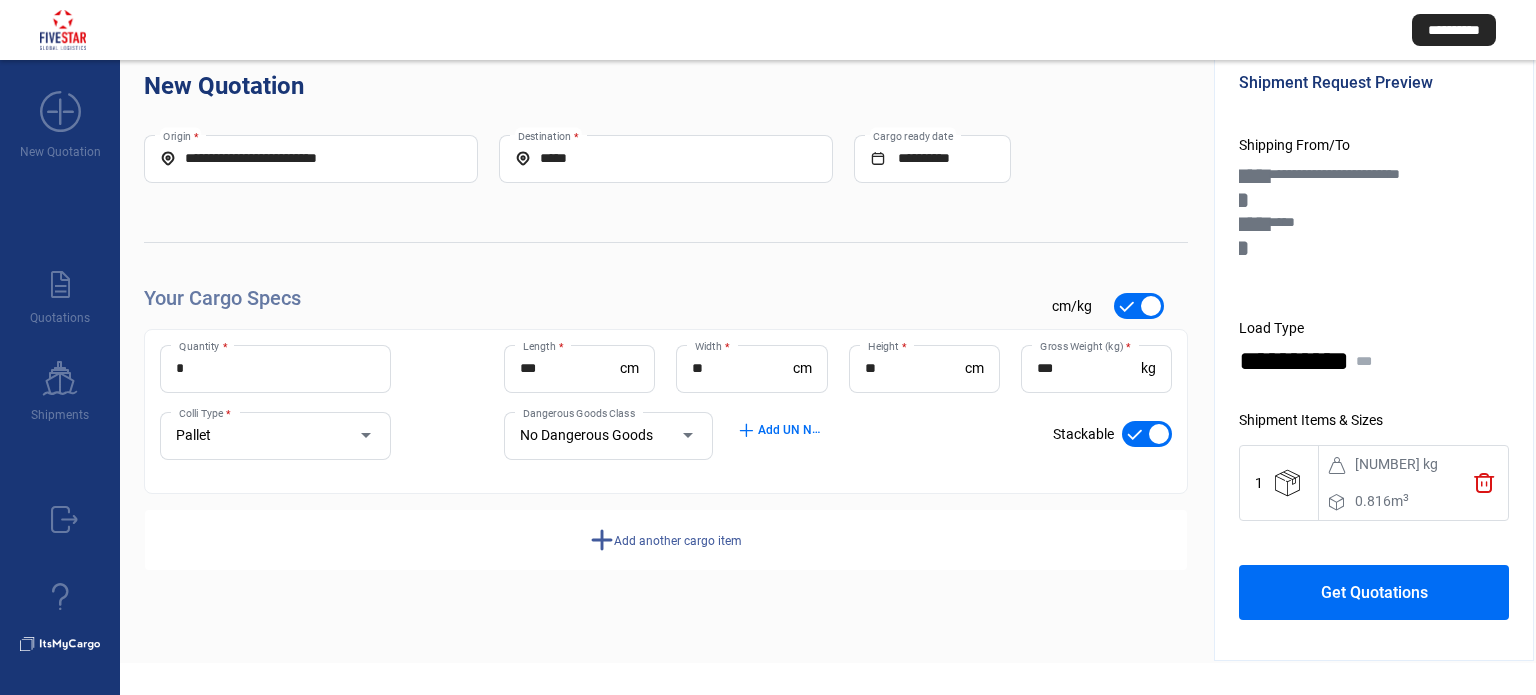 click on "Add another cargo item" at bounding box center [678, 541] 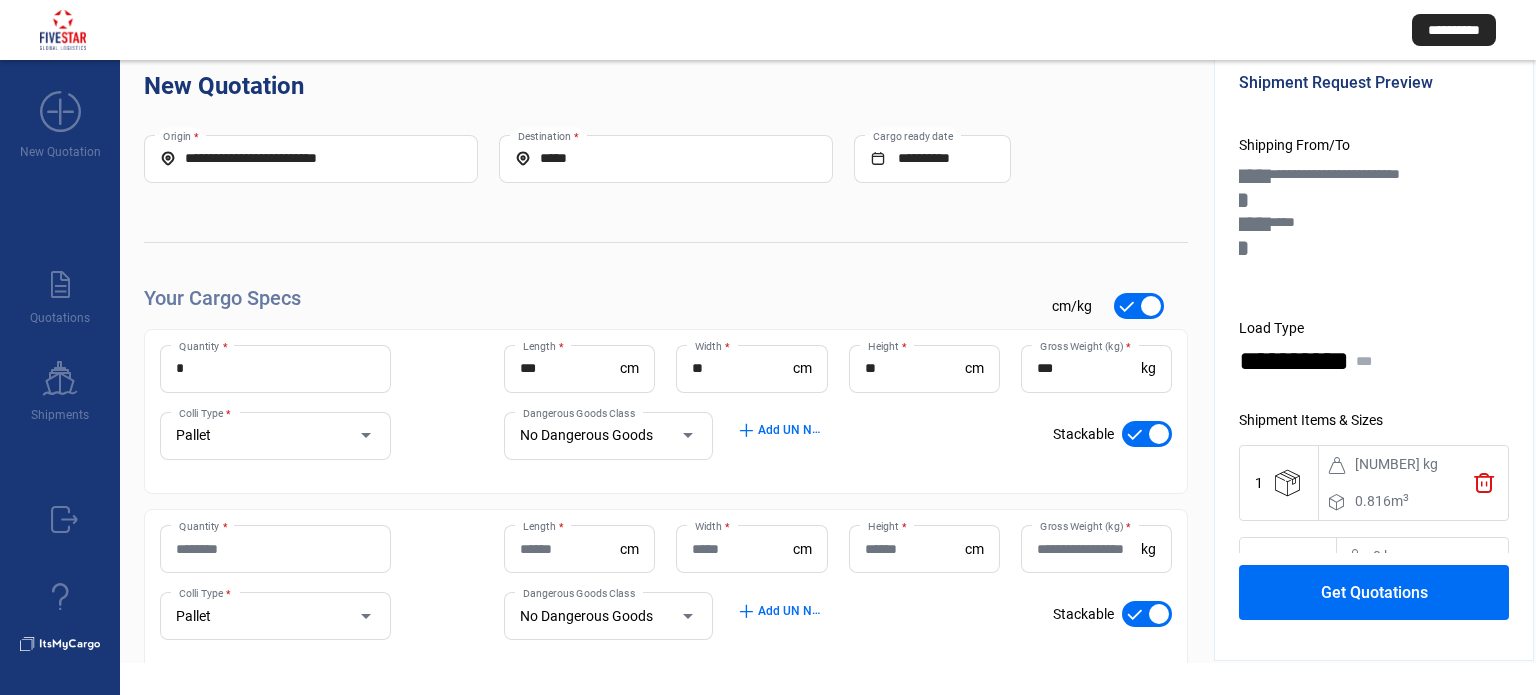 click on "Quantity *" at bounding box center [275, 549] 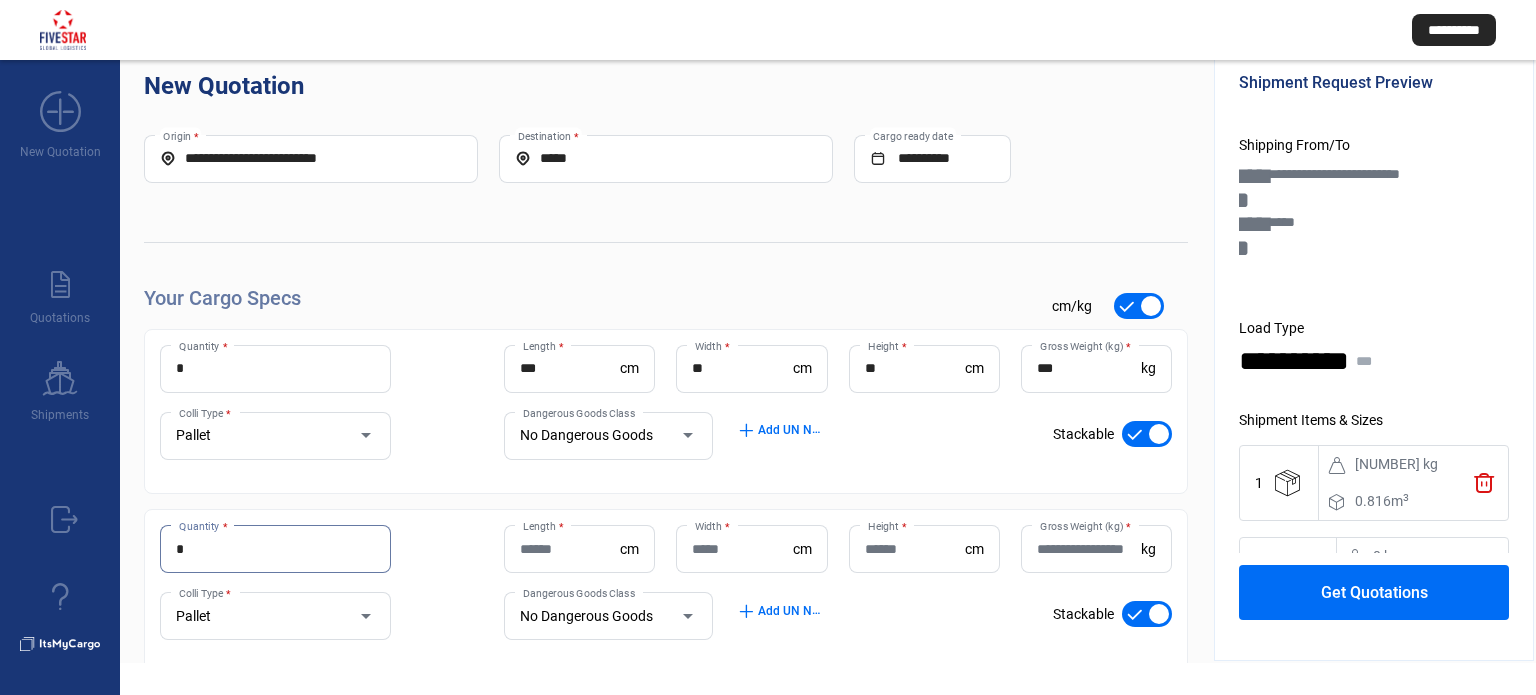 type on "*" 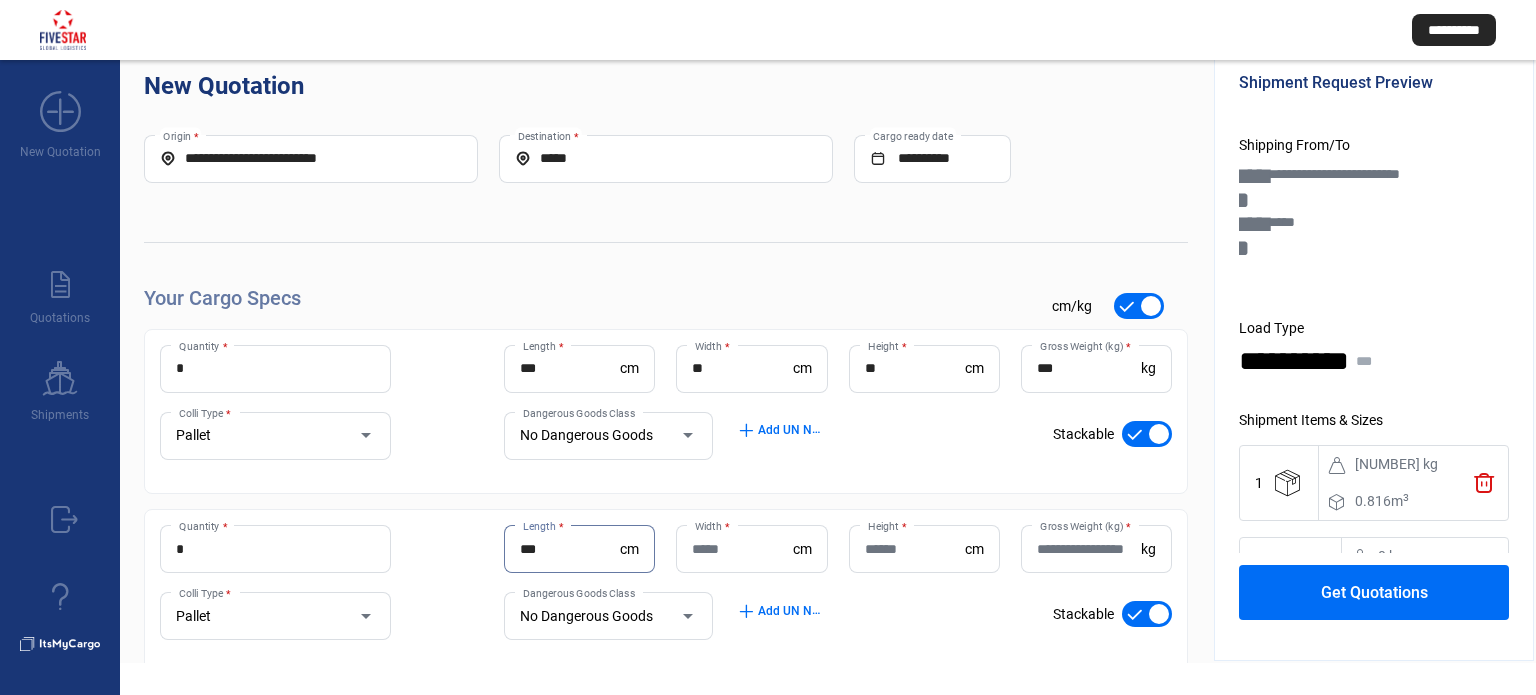 type on "***" 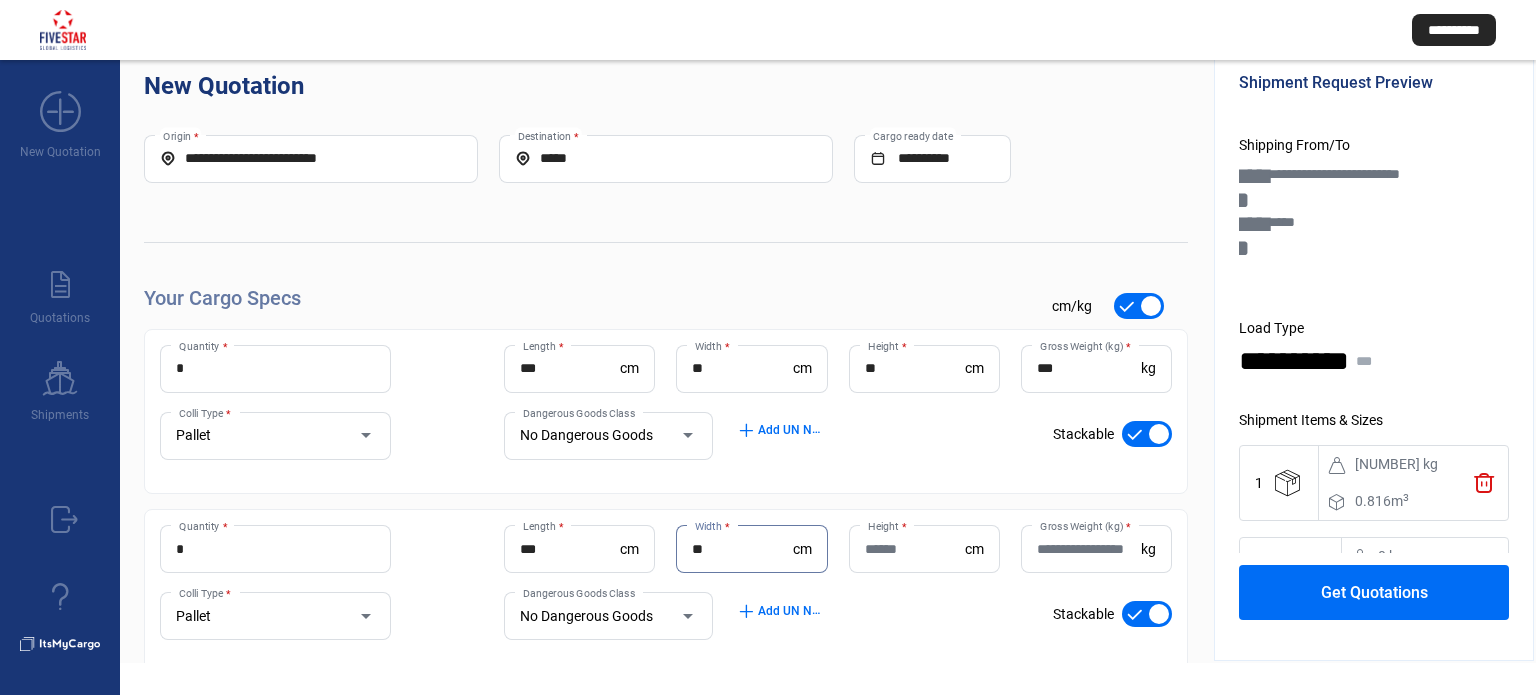 type on "**" 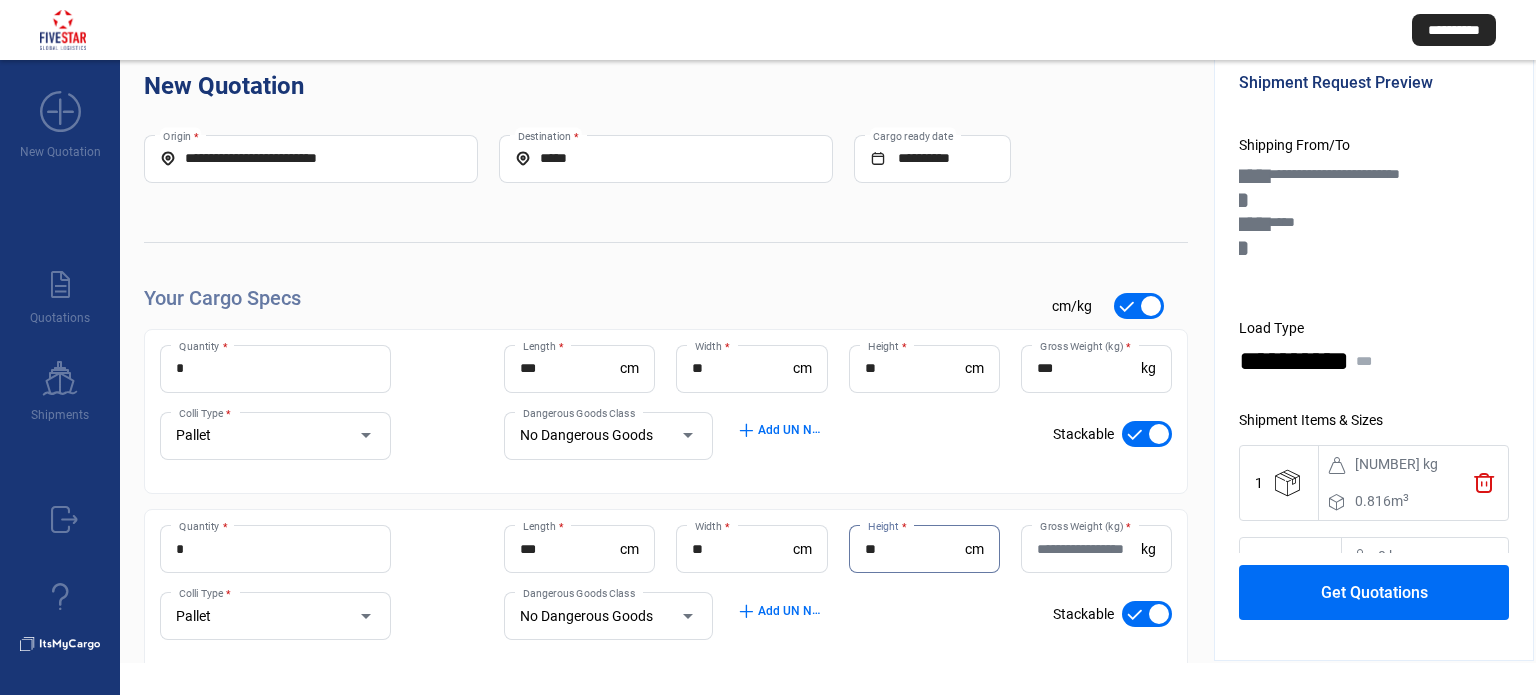 type on "**" 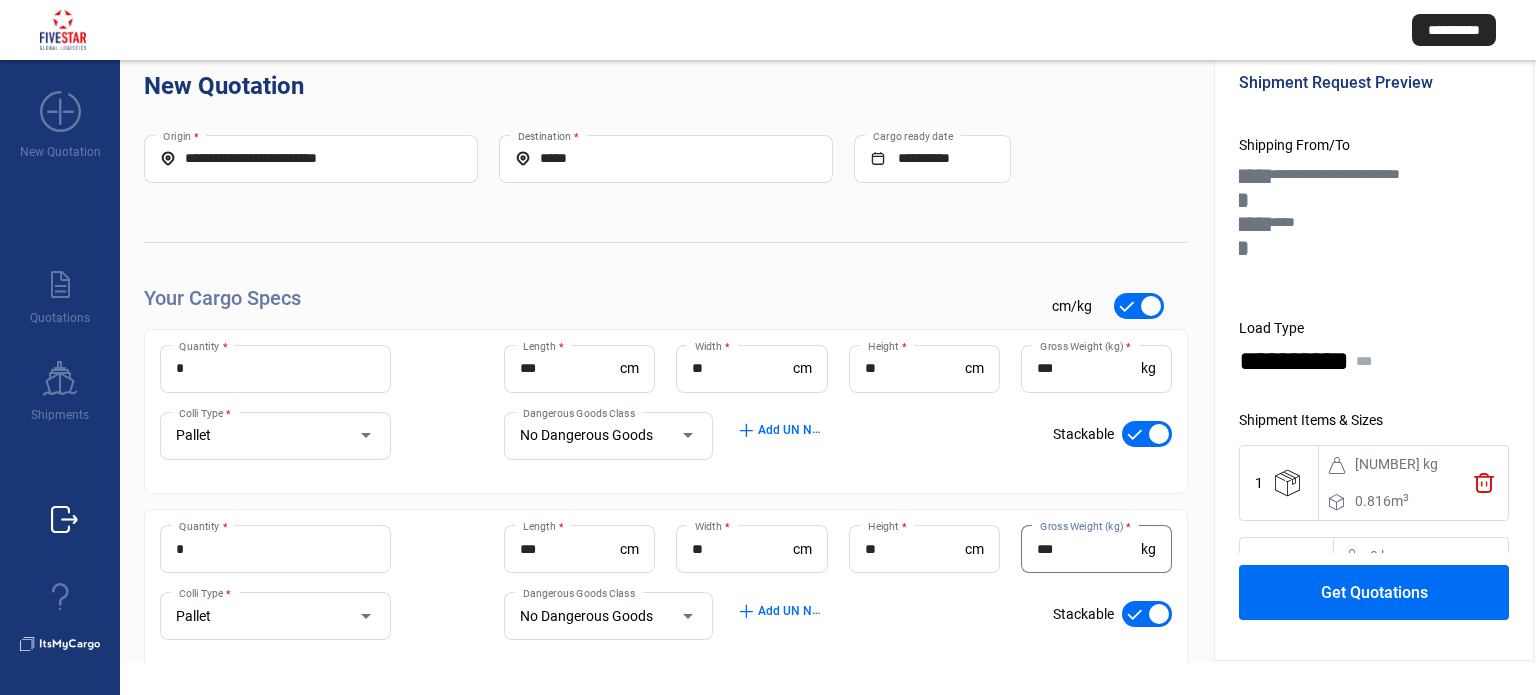 type on "***" 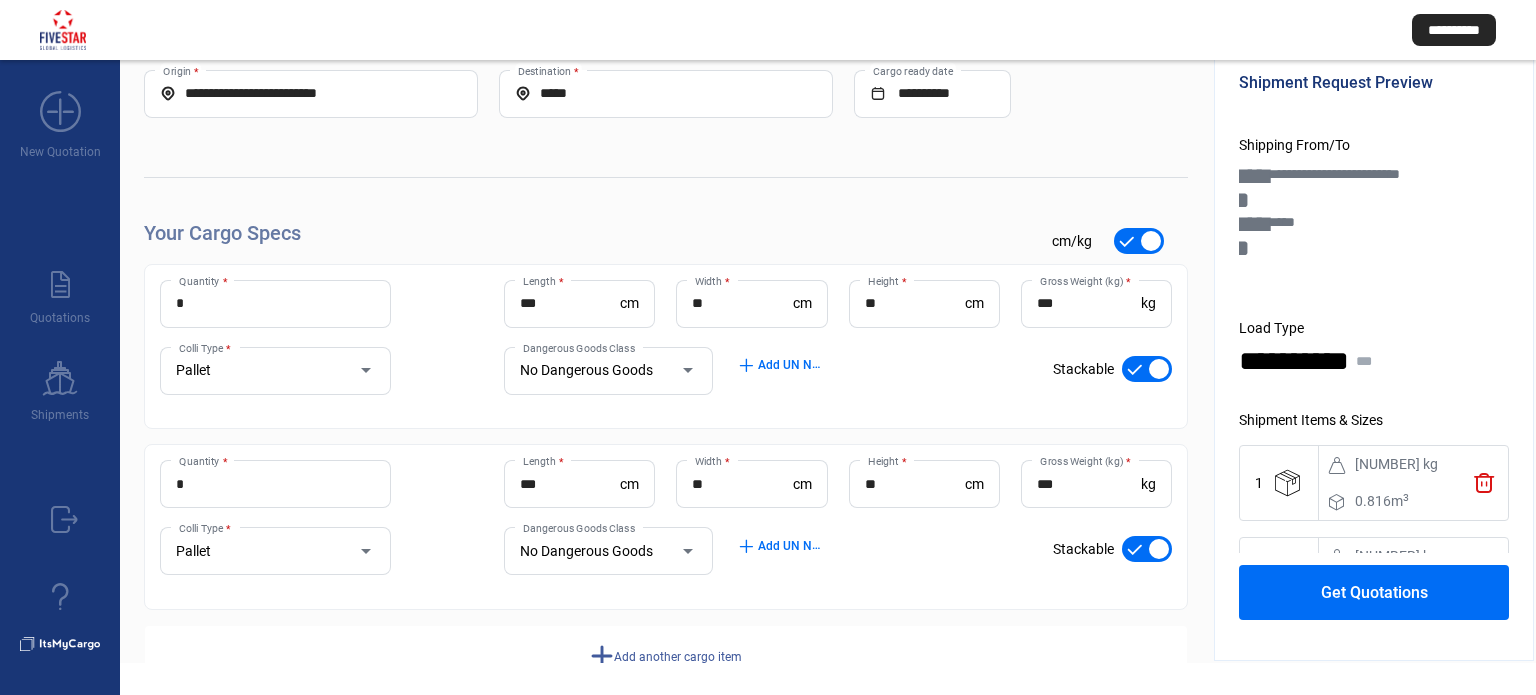 scroll, scrollTop: 100, scrollLeft: 0, axis: vertical 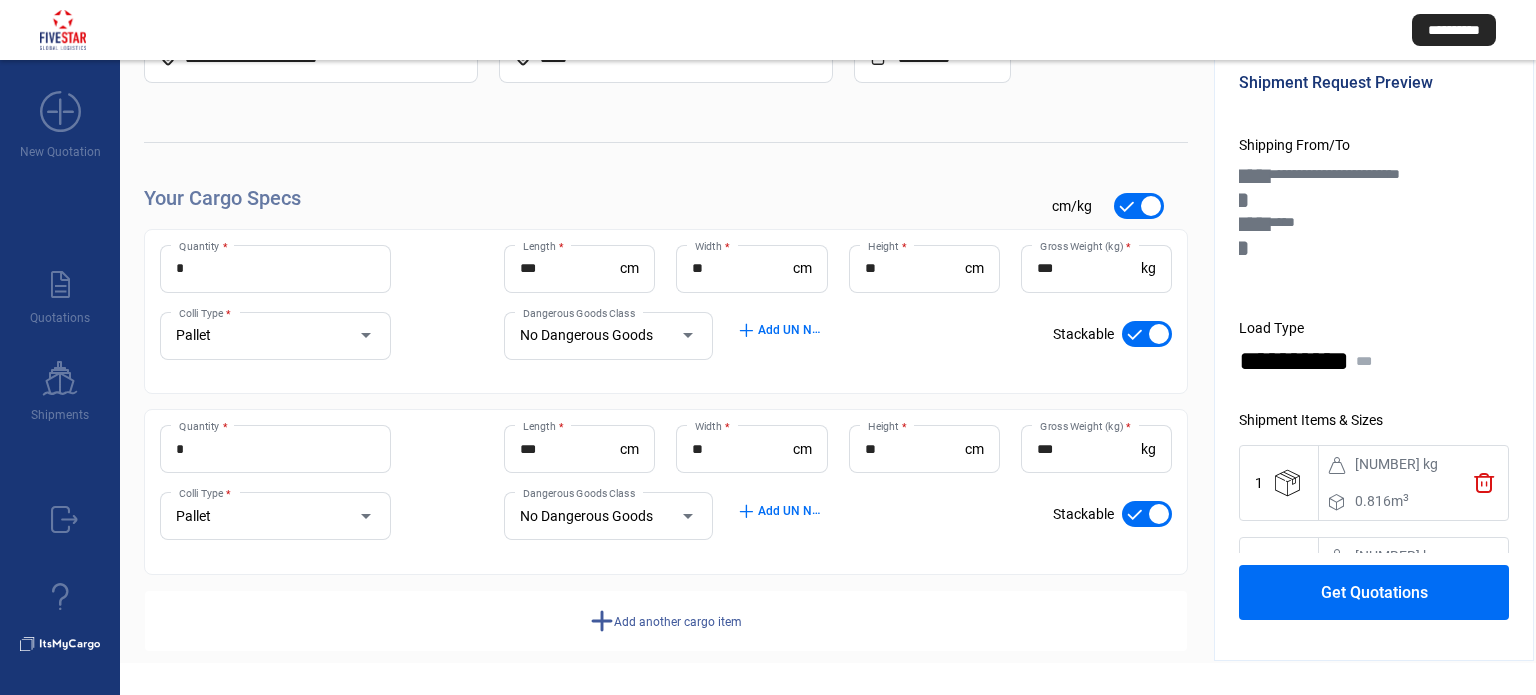 click on "Get Quotations" at bounding box center [1374, 592] 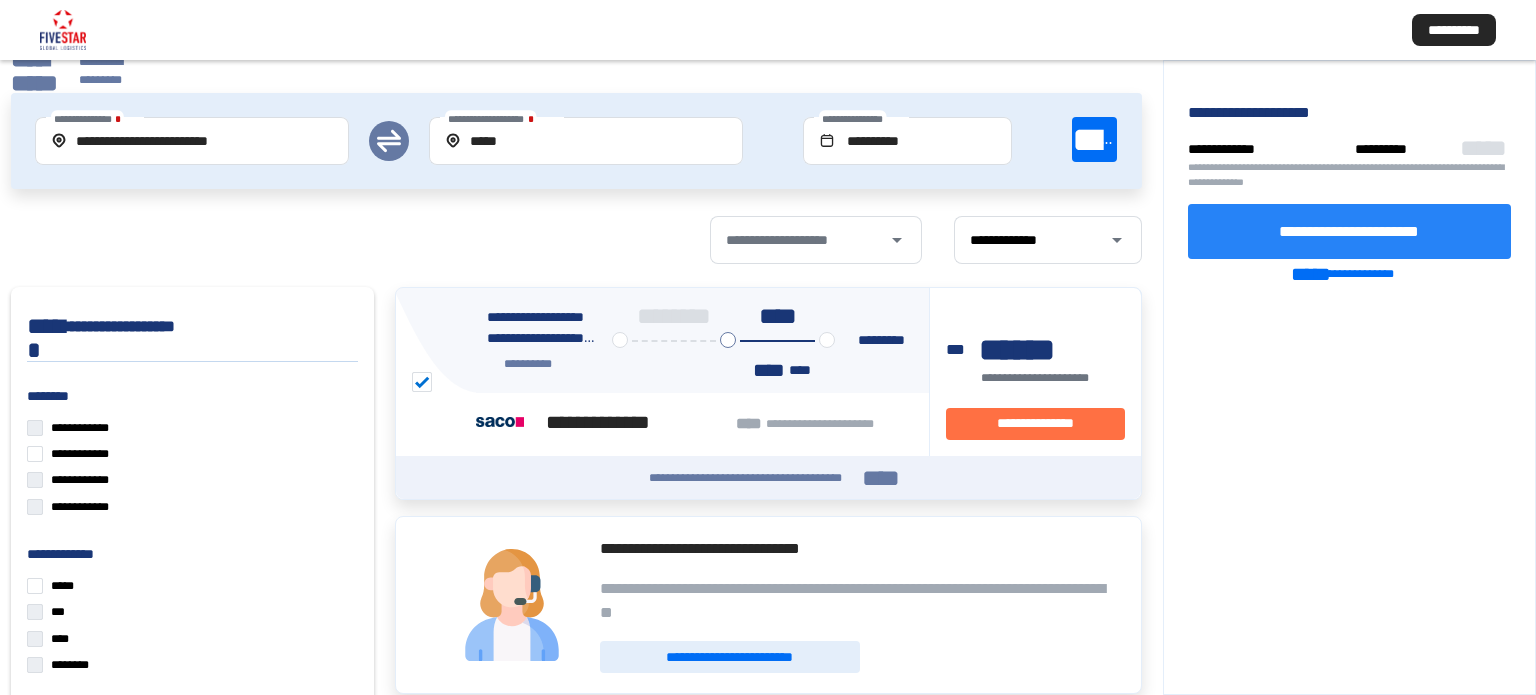 click on "**********" at bounding box center [1350, 231] 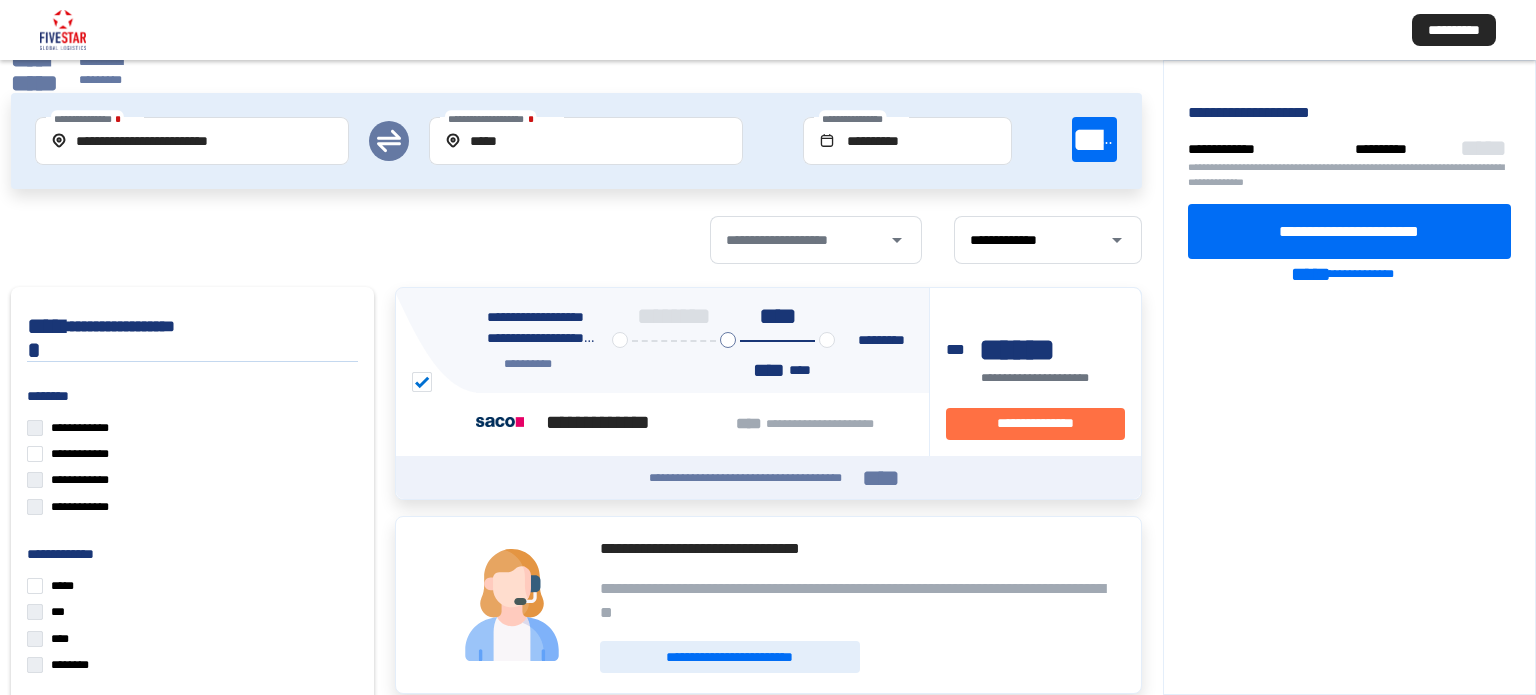 click on "**********" at bounding box center (77, 71) 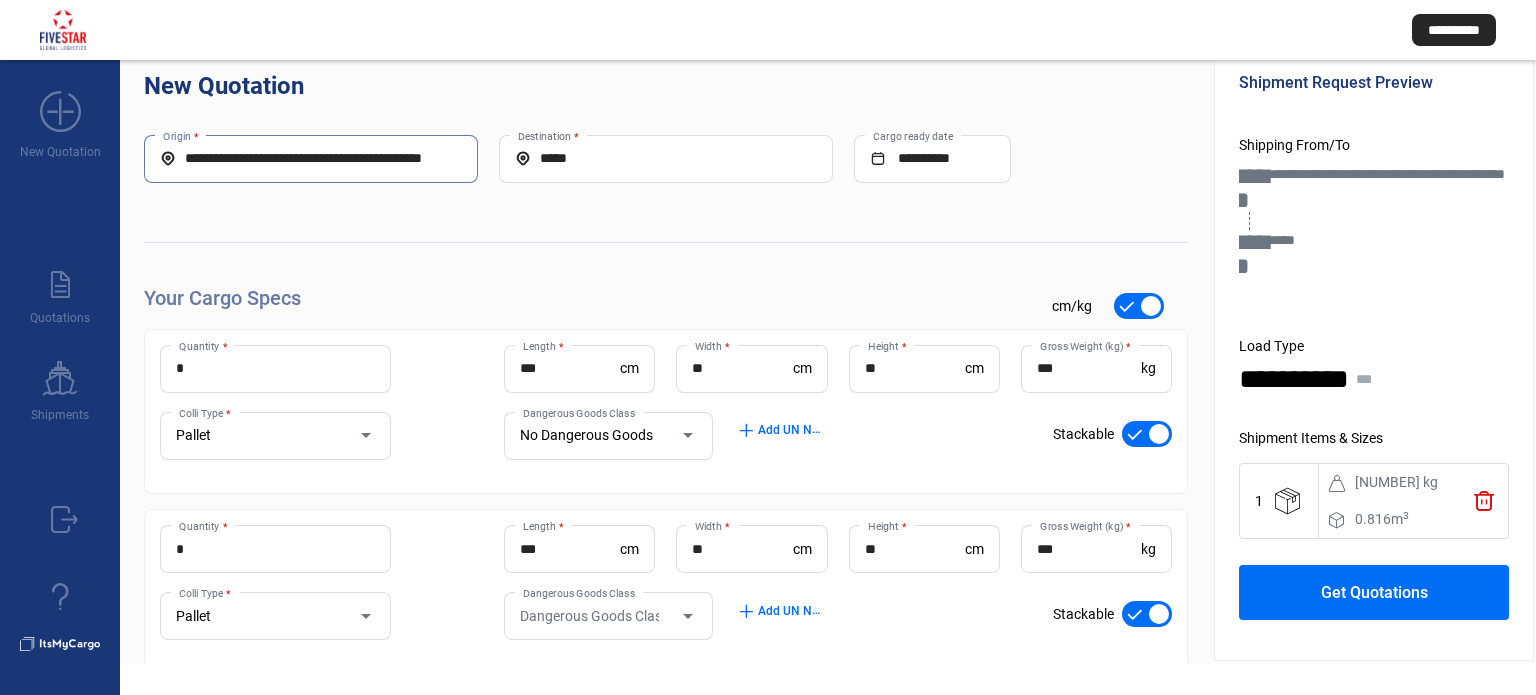 click on "**********" at bounding box center [311, 158] 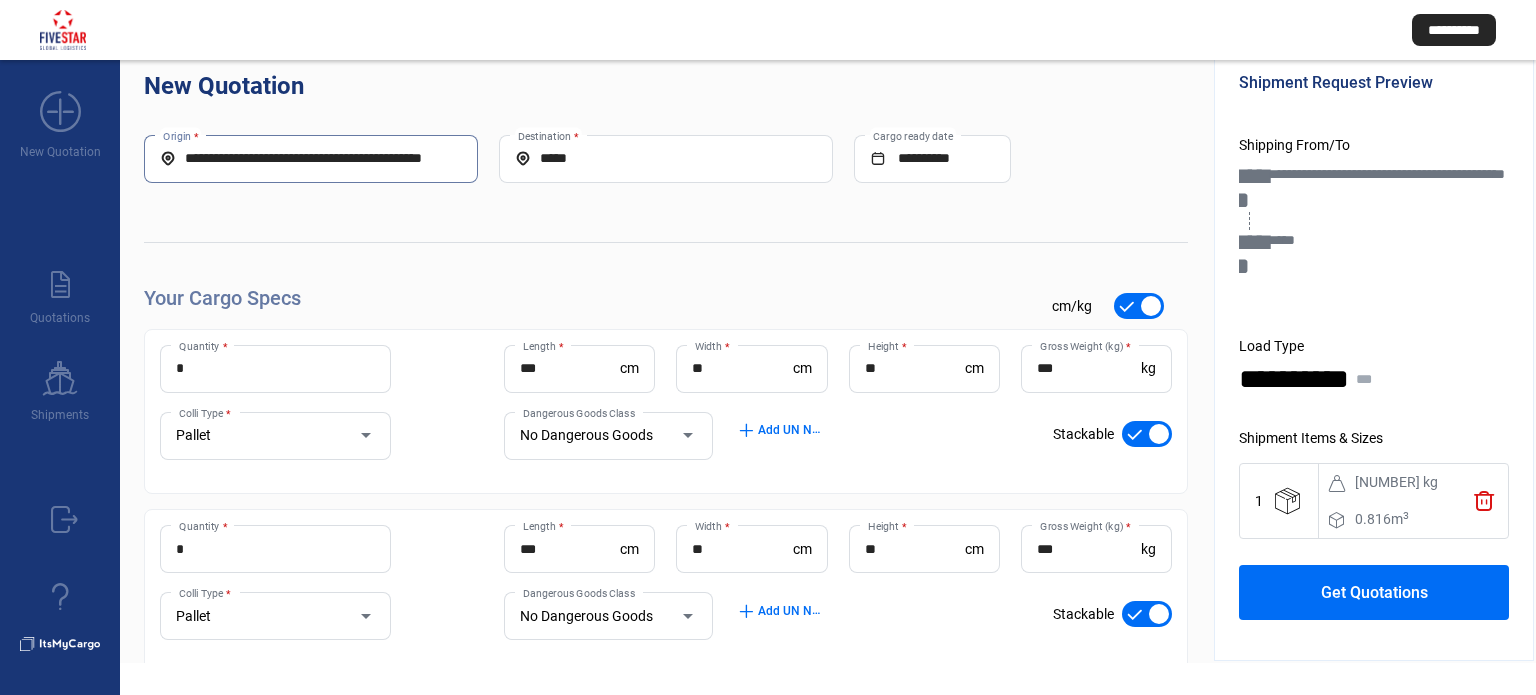 click on "**********" at bounding box center [311, 158] 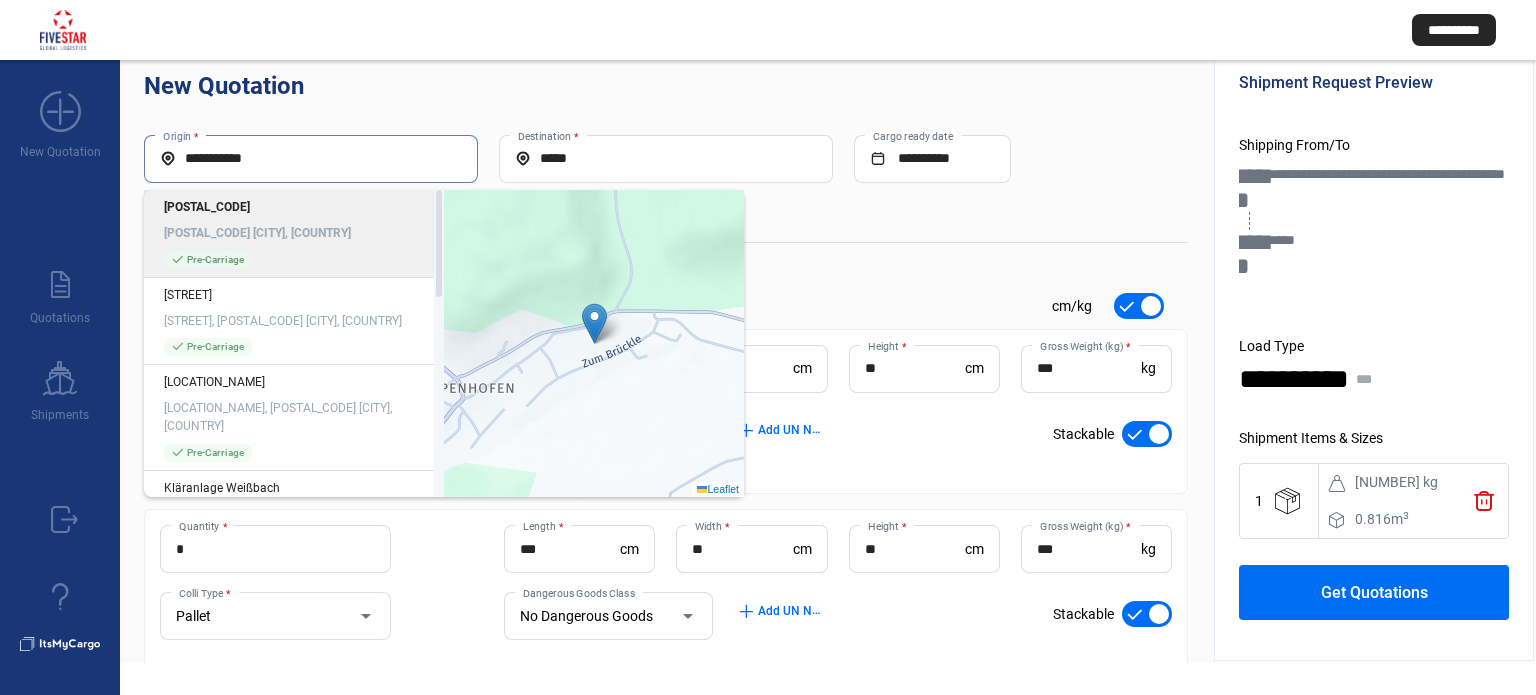 type on "**********" 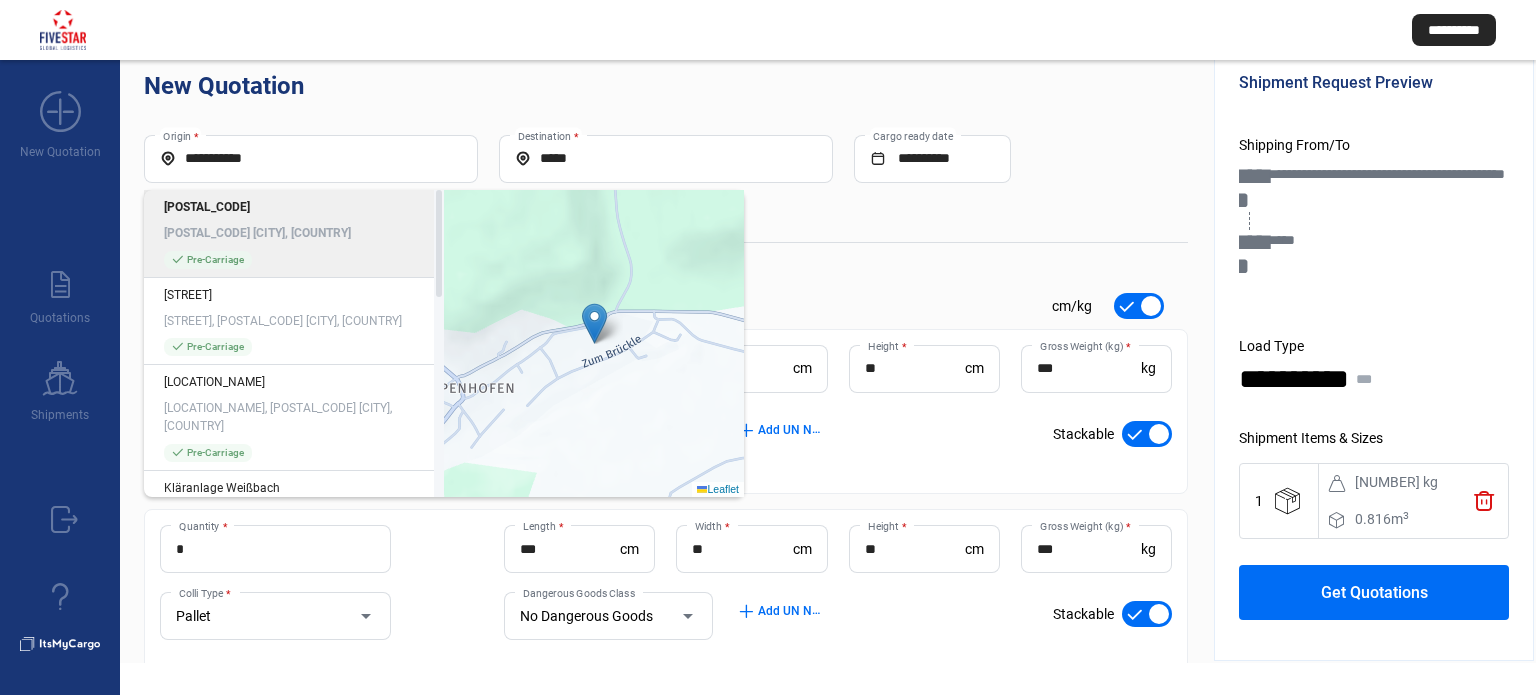 click on "check_mark  Pre-Carriage" at bounding box center [294, 259] 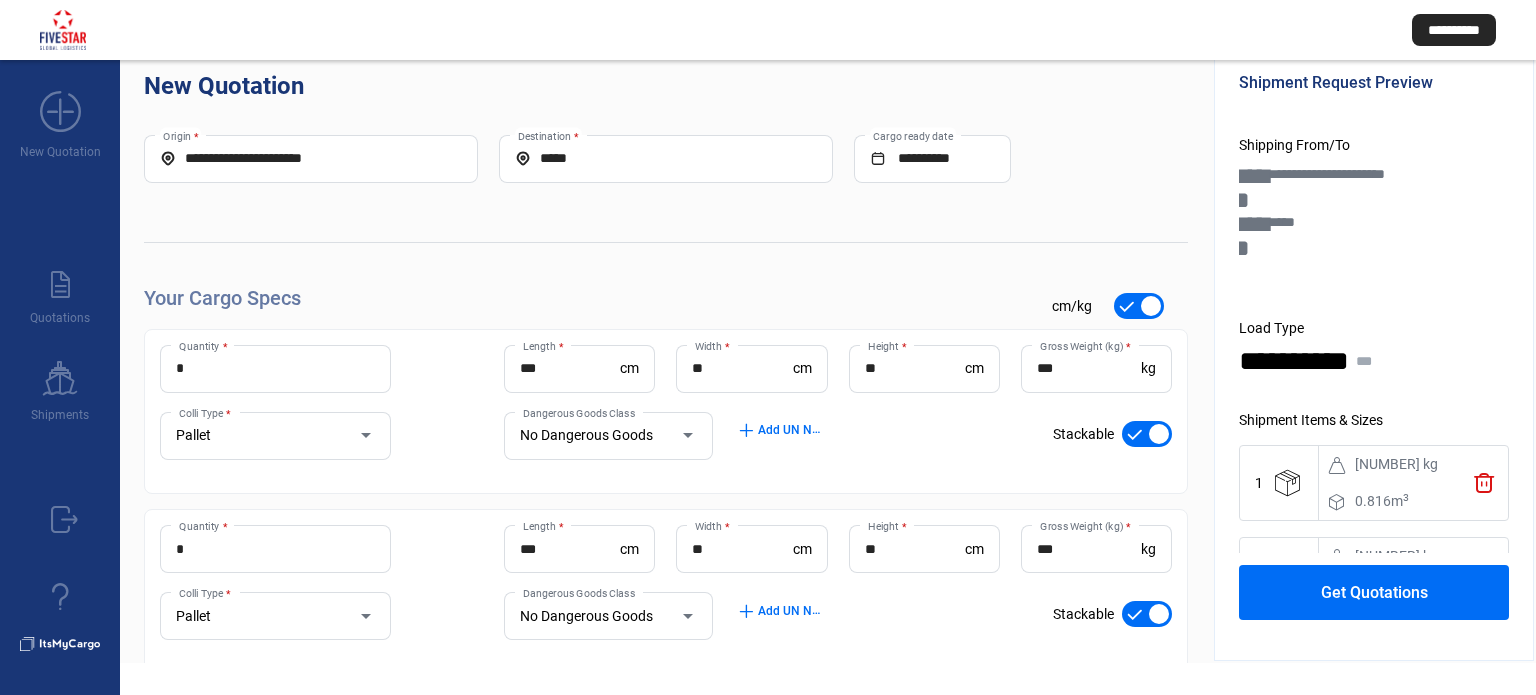 click on "*****  Destination *" at bounding box center [666, 159] 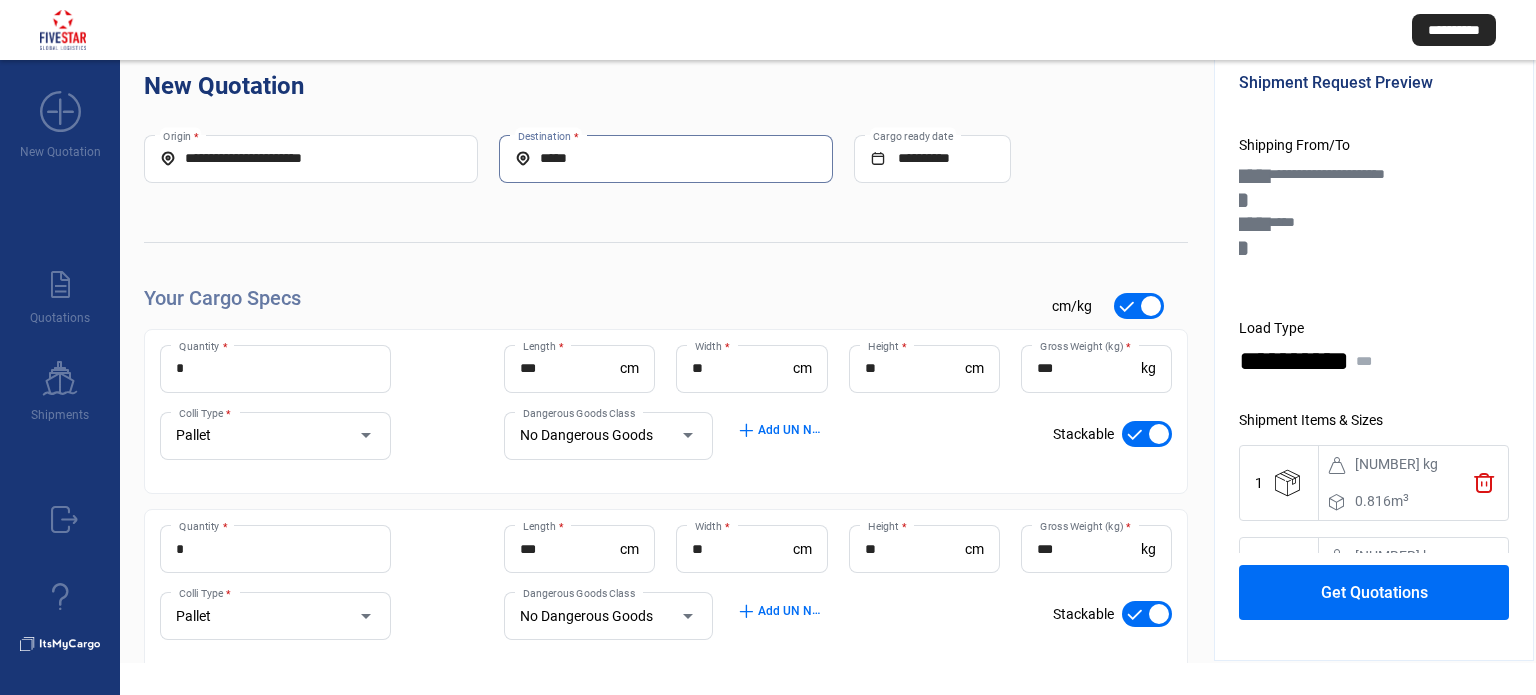 click on "trash" at bounding box center (1484, 483) 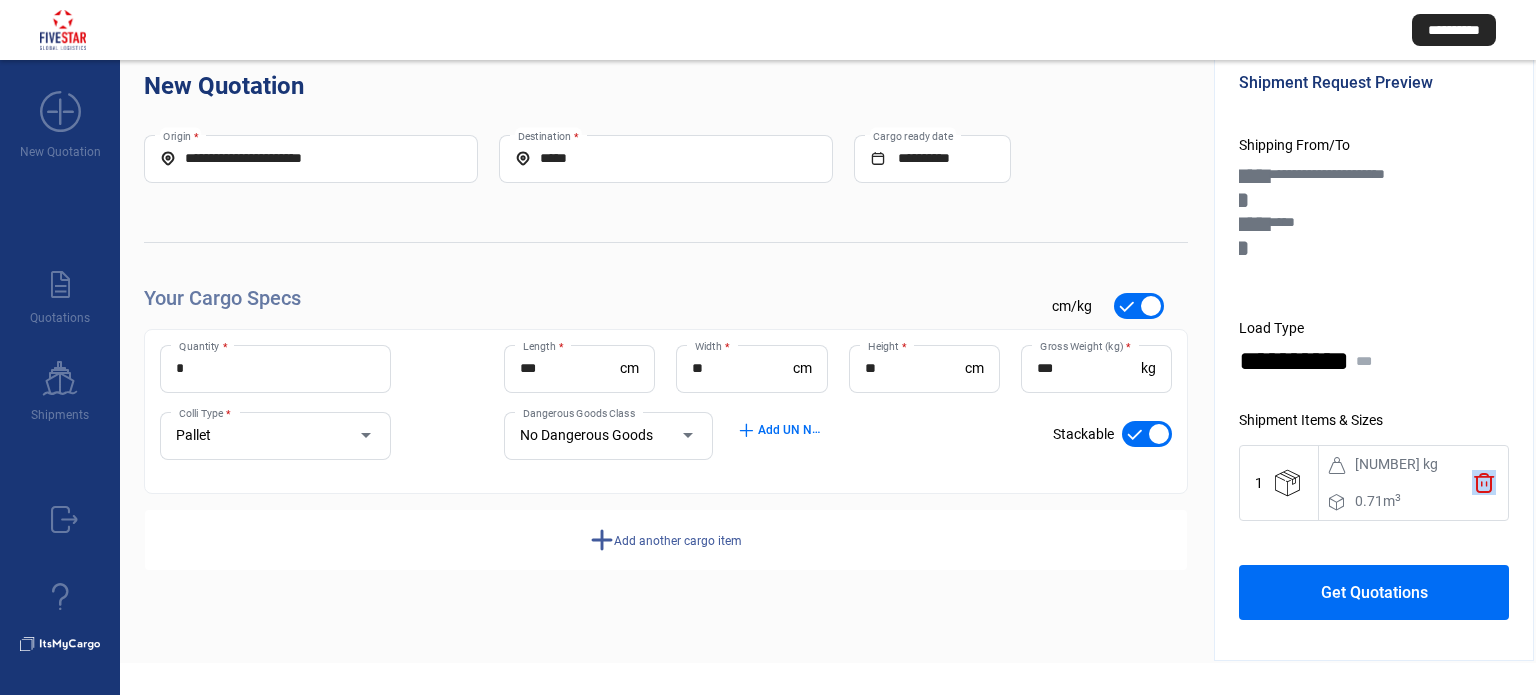 click on "trash" at bounding box center (1484, 482) 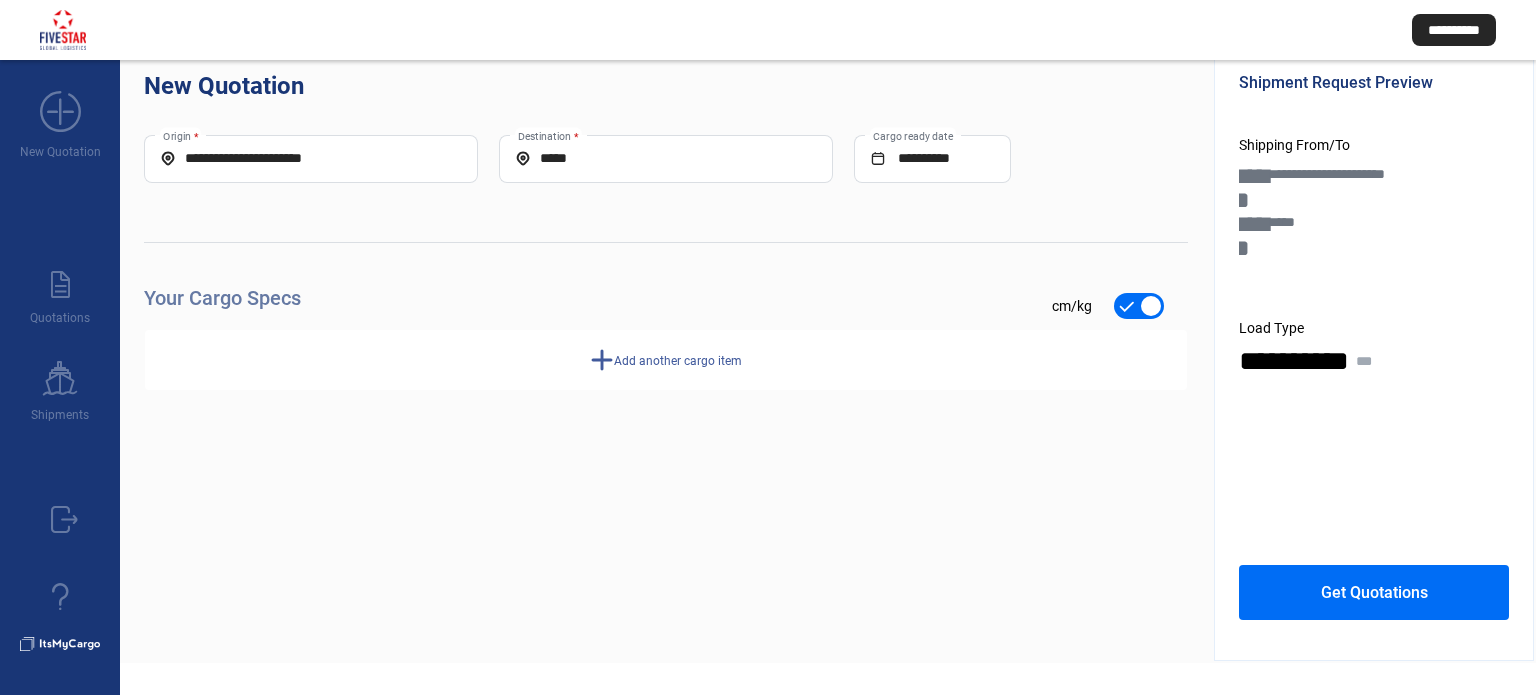 click on "add  Add another cargo item" at bounding box center (666, 360) 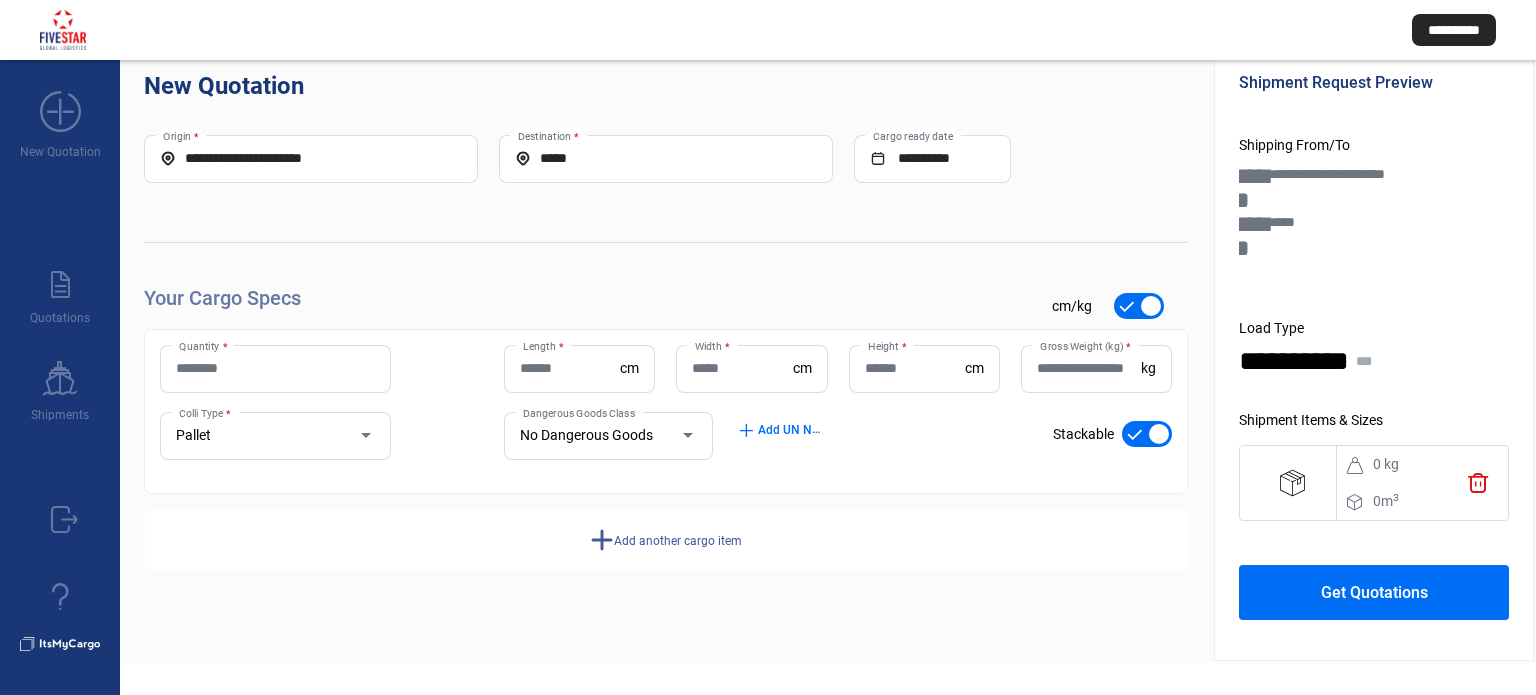 click on "Quantity *" at bounding box center (275, 369) 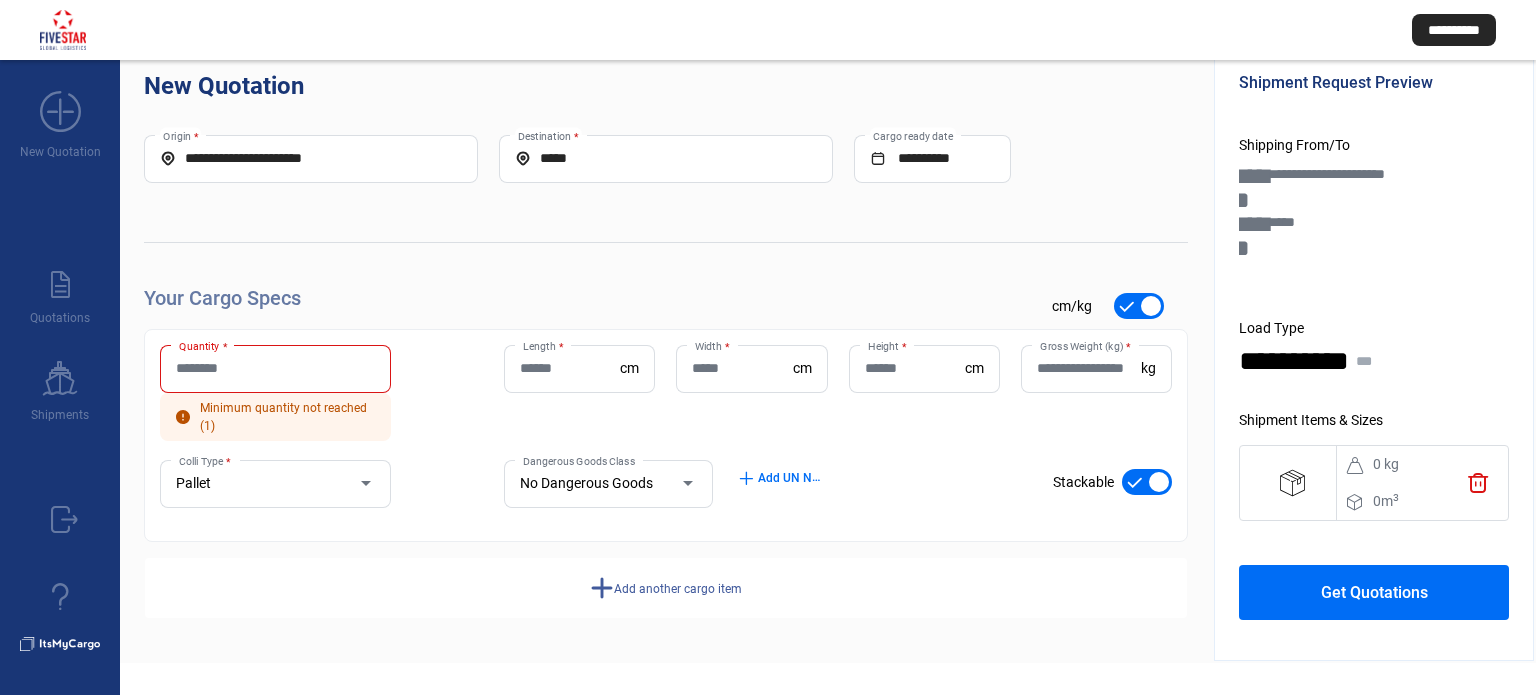 click on "Quantity *" at bounding box center (275, 369) 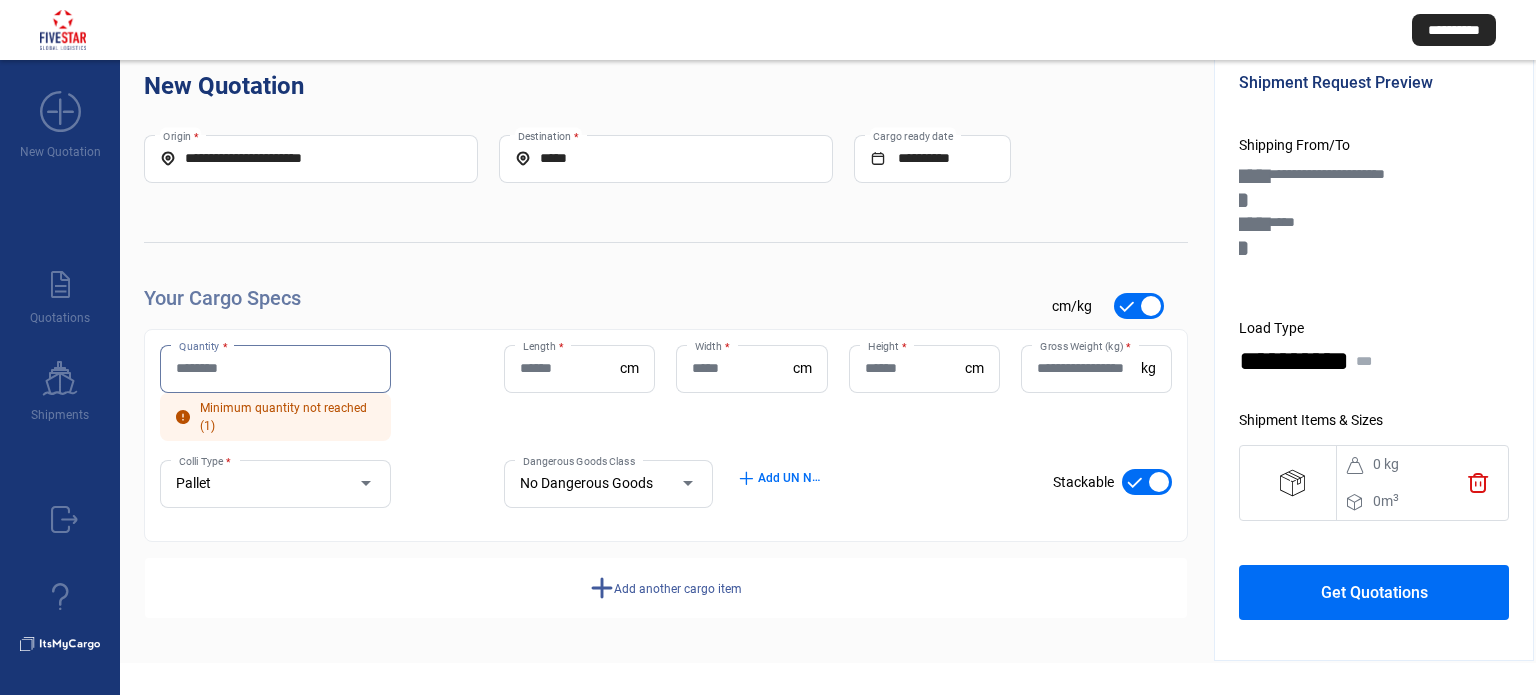 click on "Quantity *" at bounding box center (275, 368) 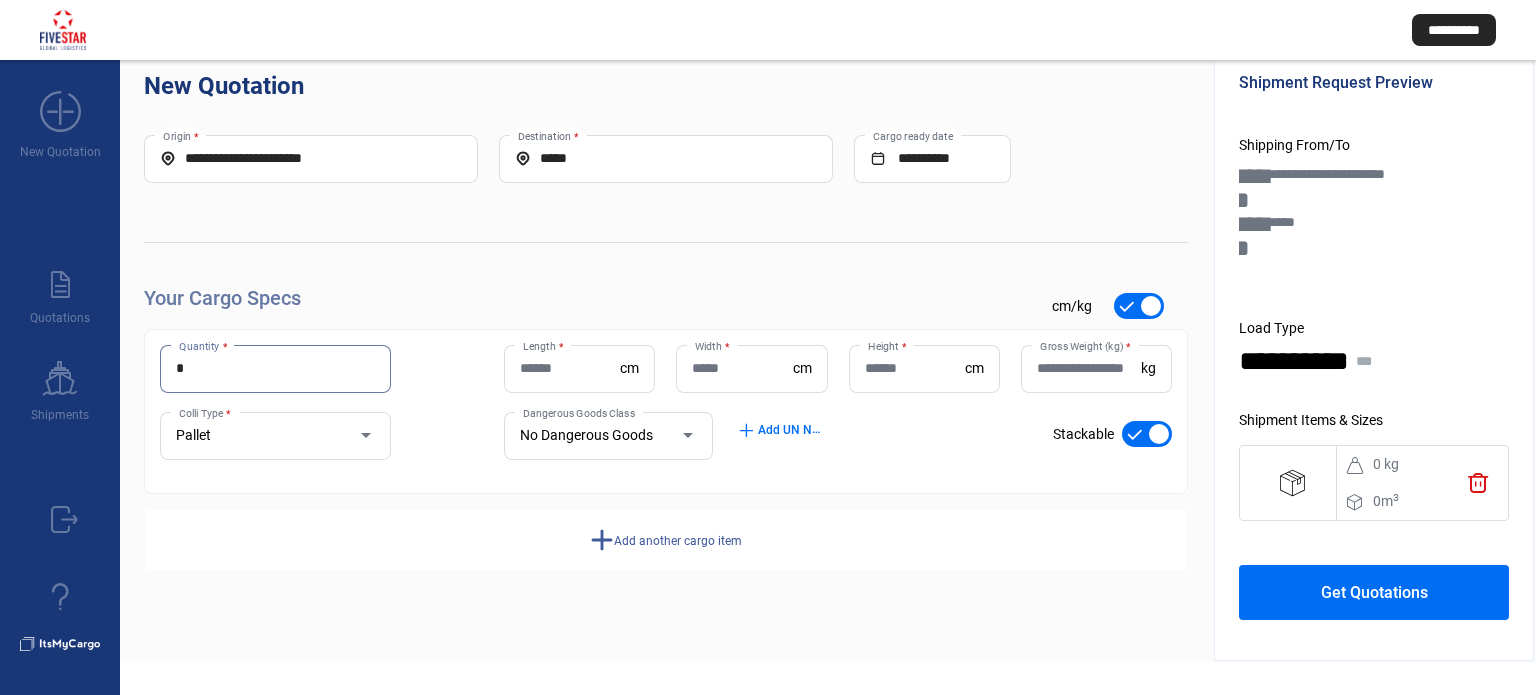 type on "*" 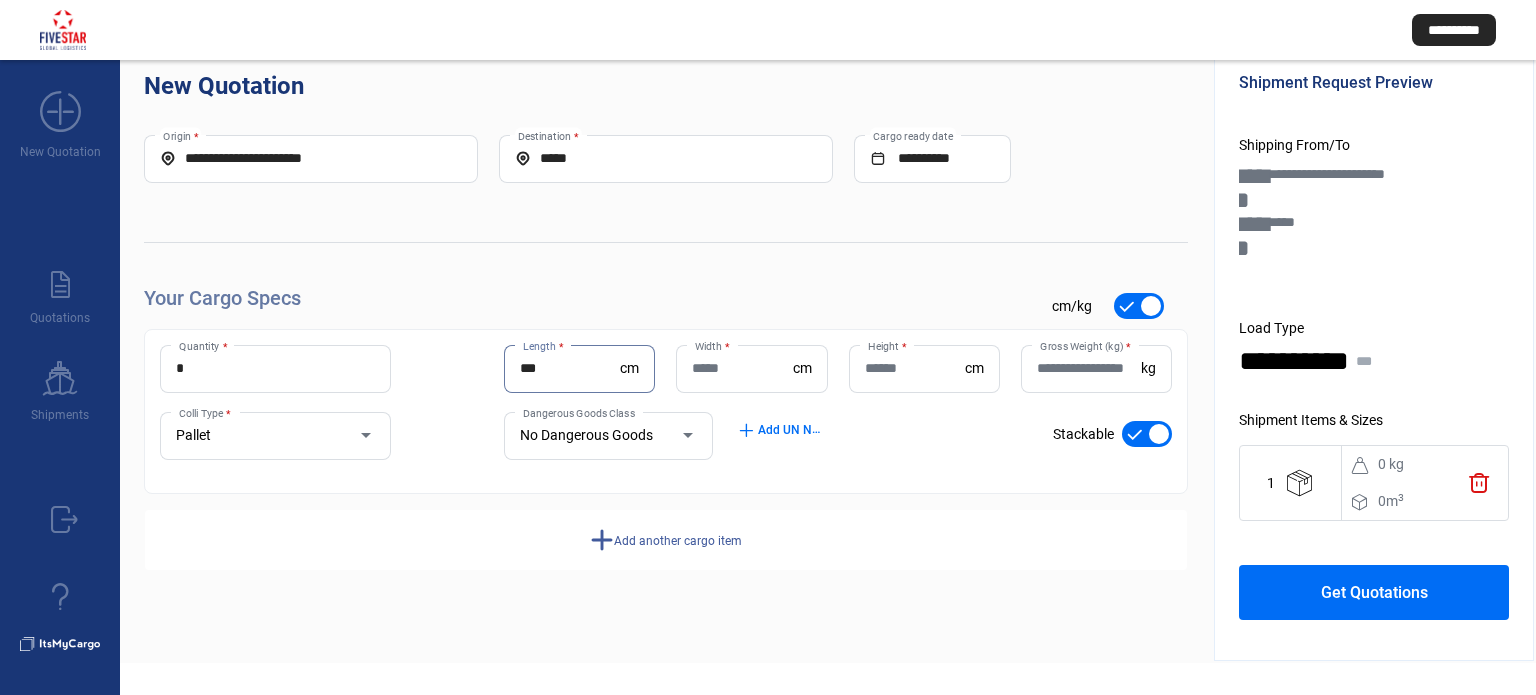 type on "***" 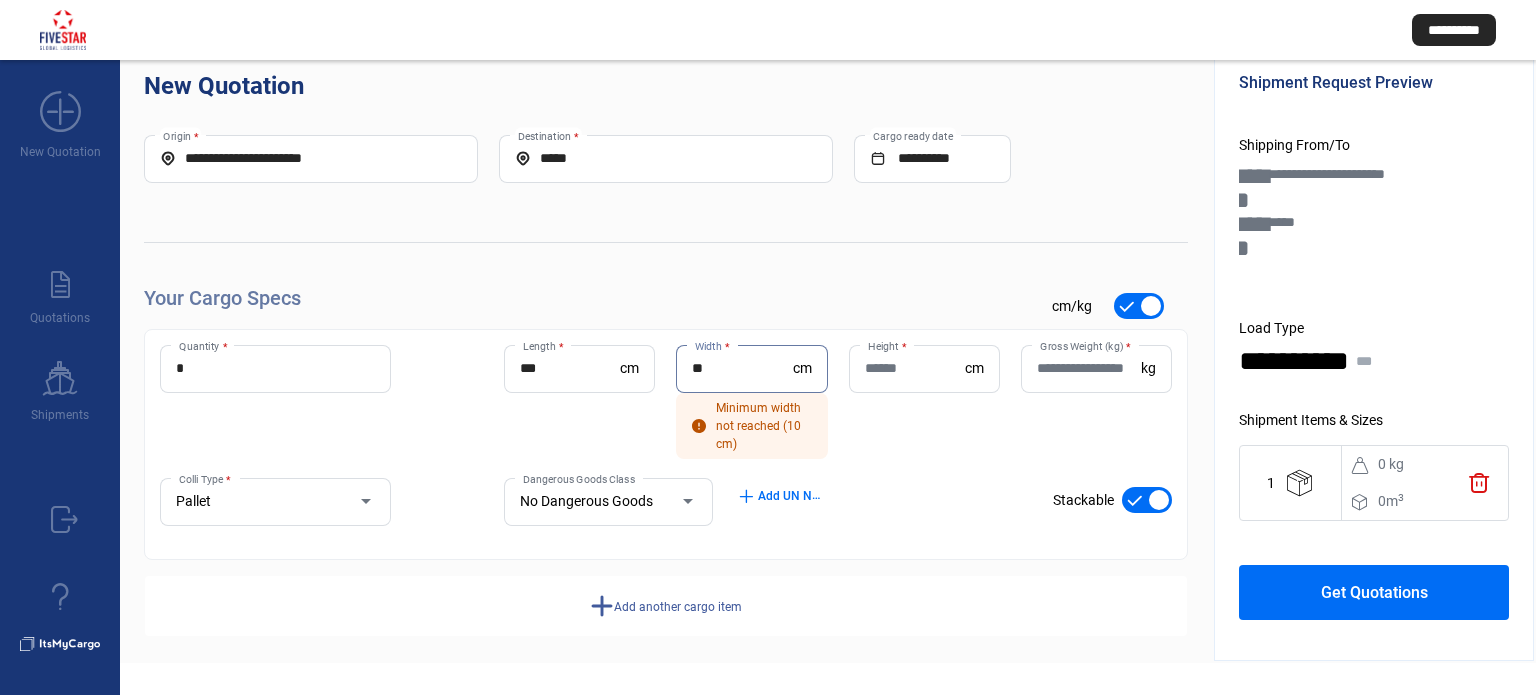 type on "**" 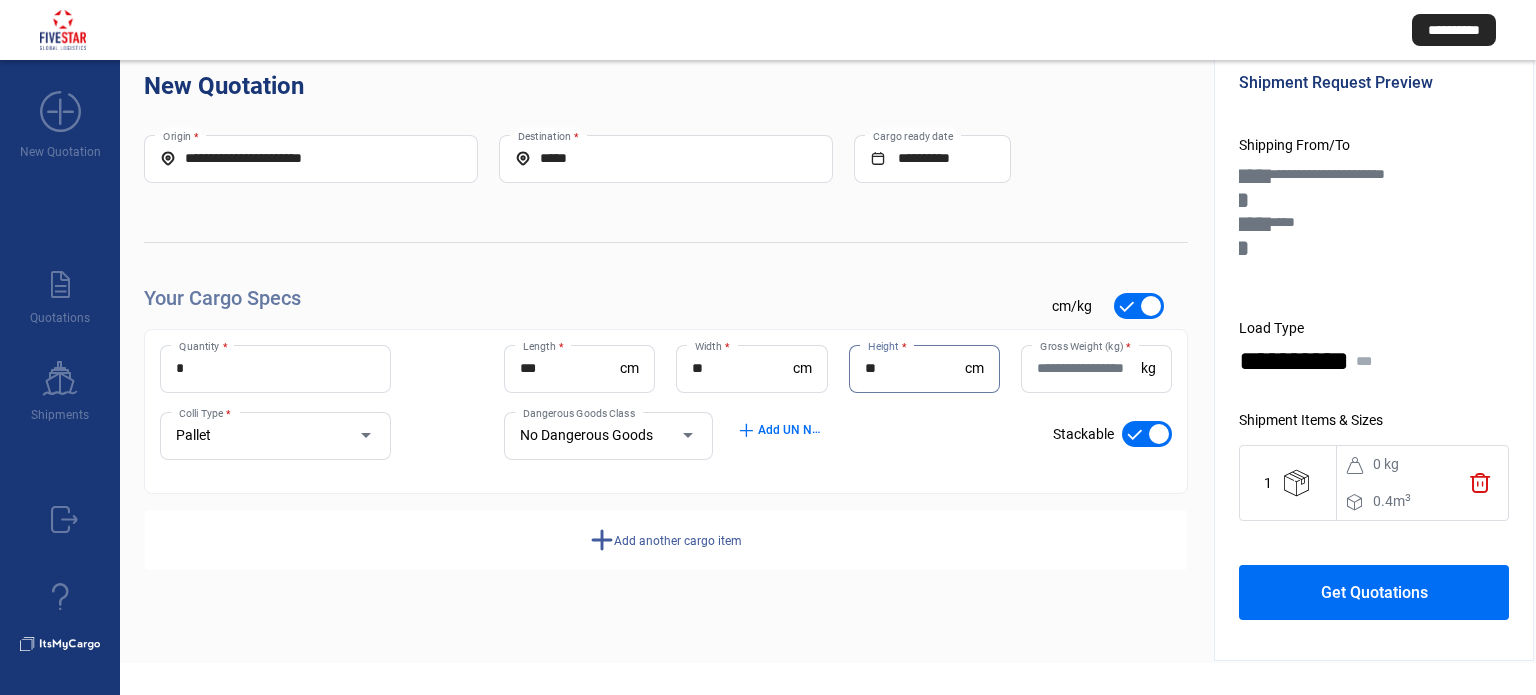 click on "** Height  *" at bounding box center [915, 369] 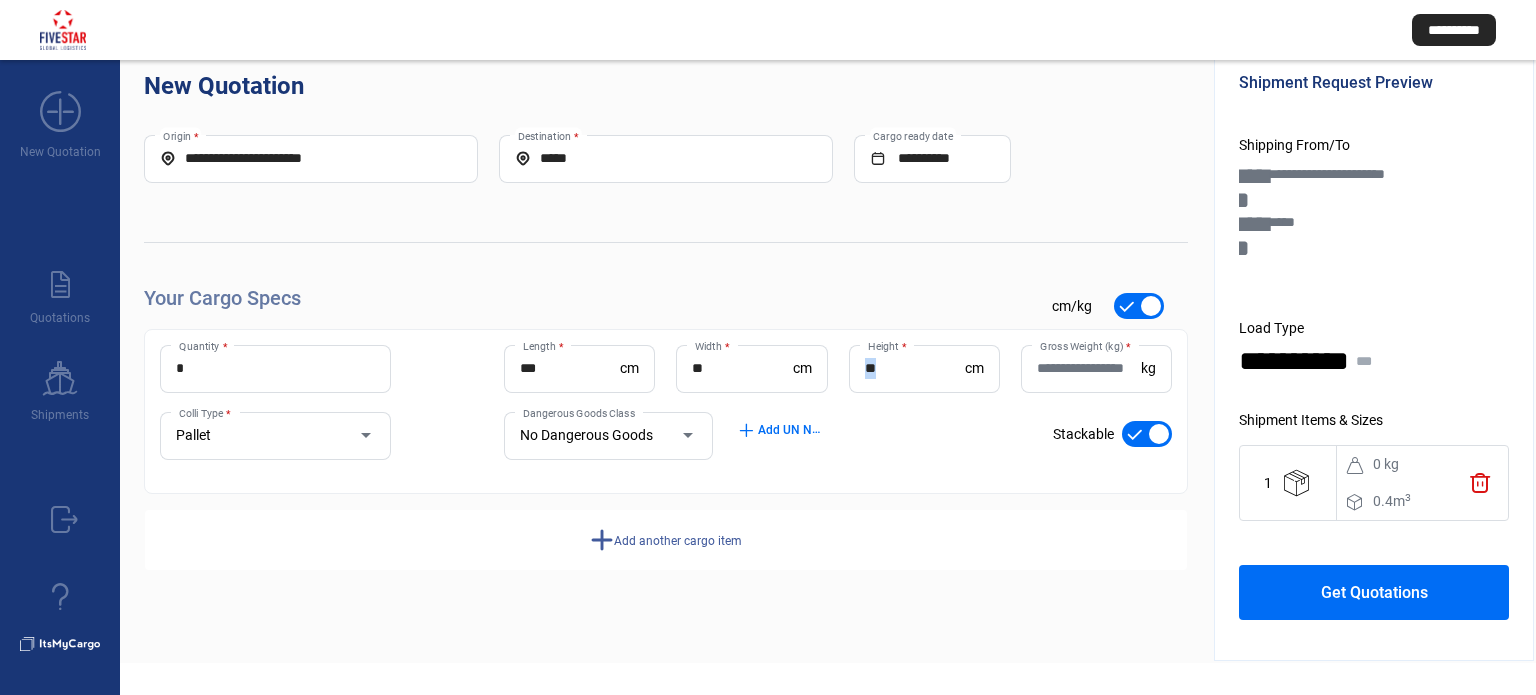 click on "** Height  *" at bounding box center [915, 369] 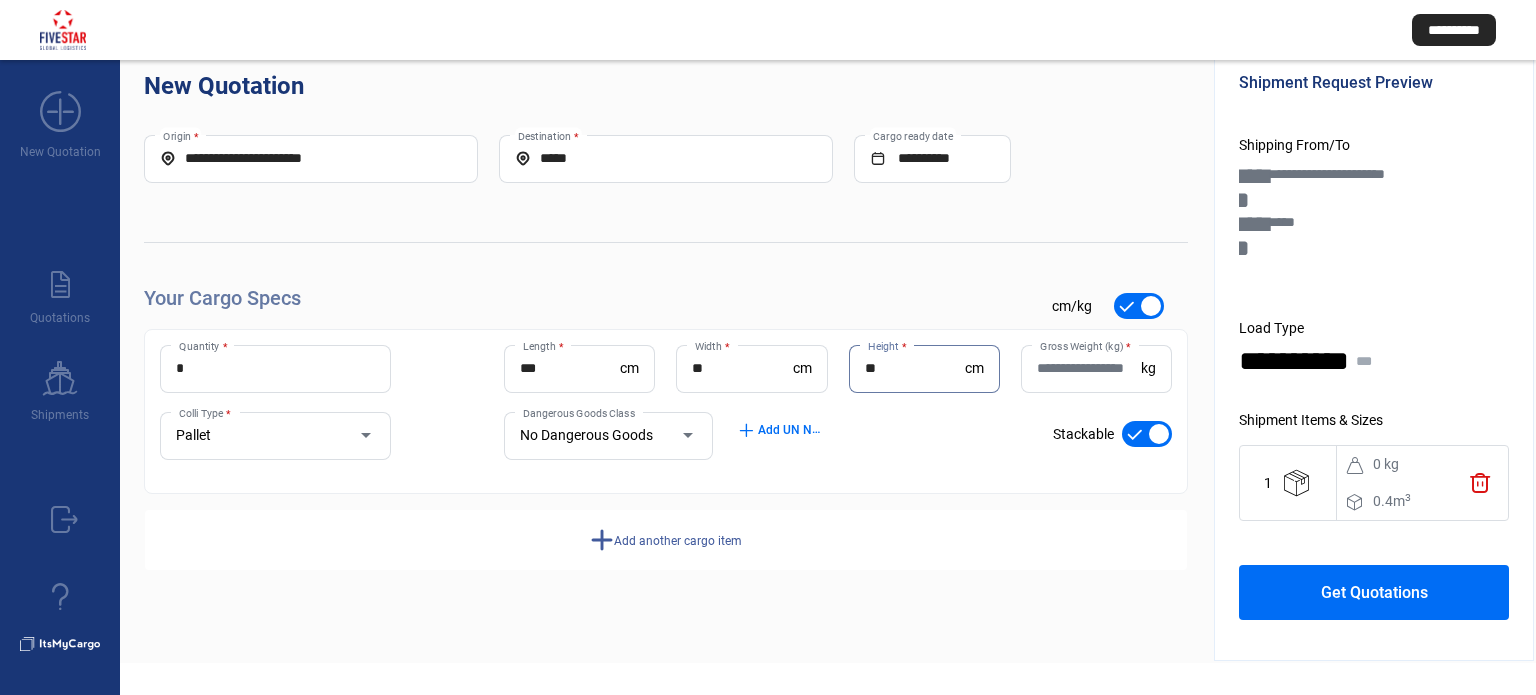 type on "**" 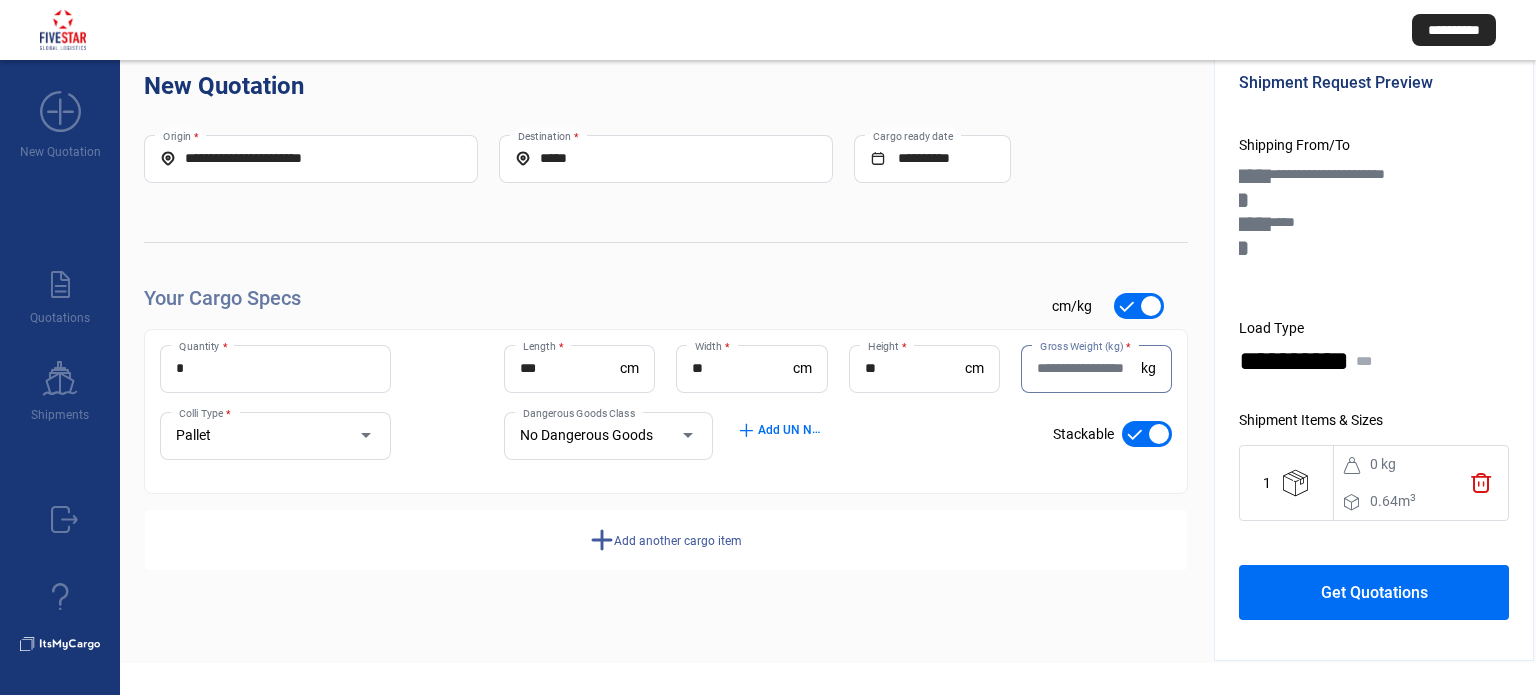 click on "Gross Weight (kg)  *" at bounding box center [1089, 368] 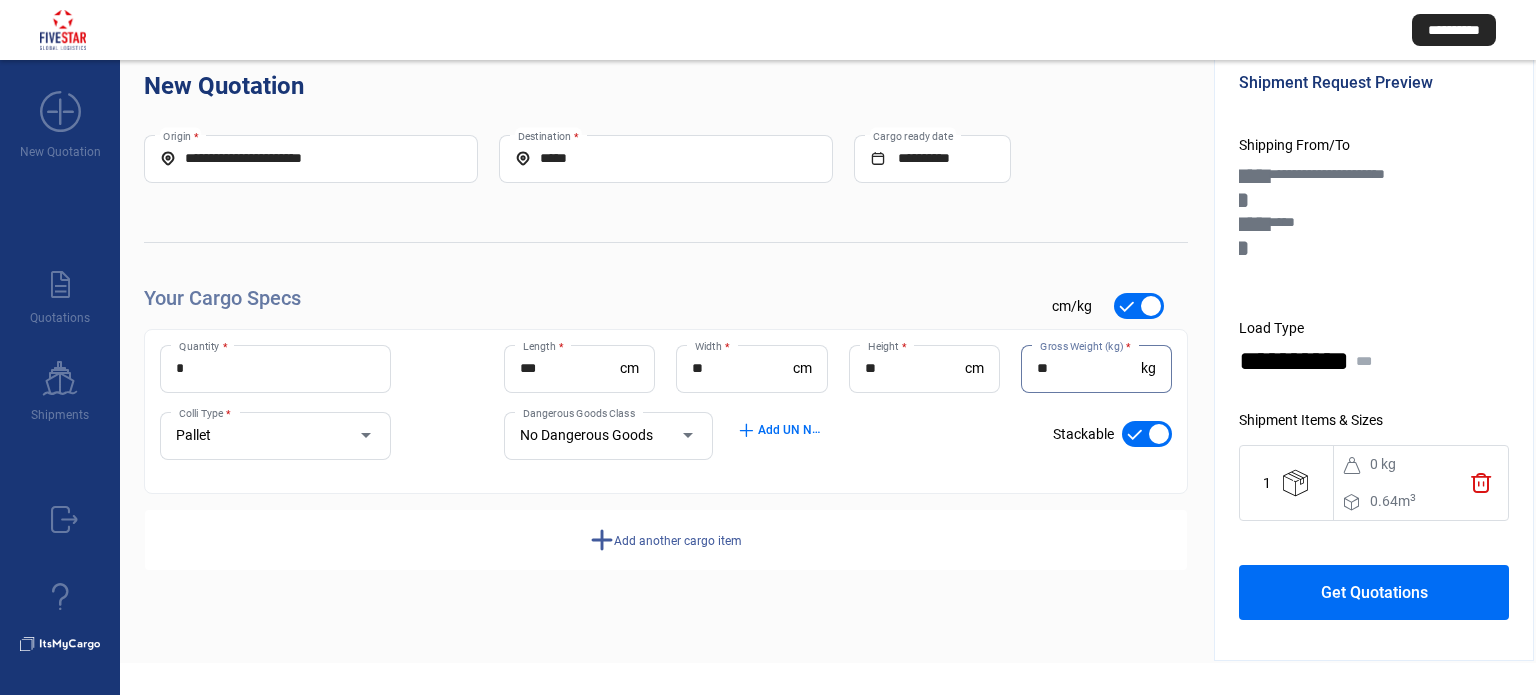 type on "**" 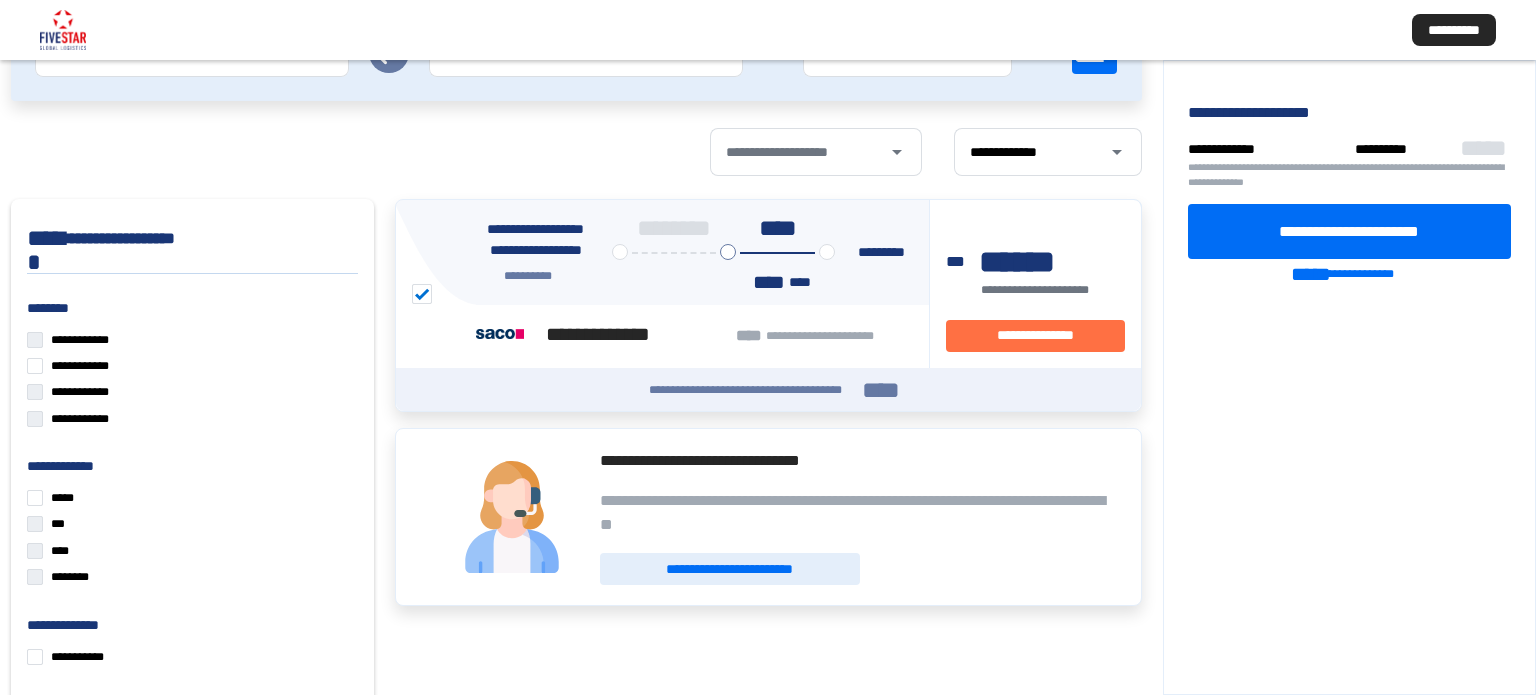 scroll, scrollTop: 225, scrollLeft: 0, axis: vertical 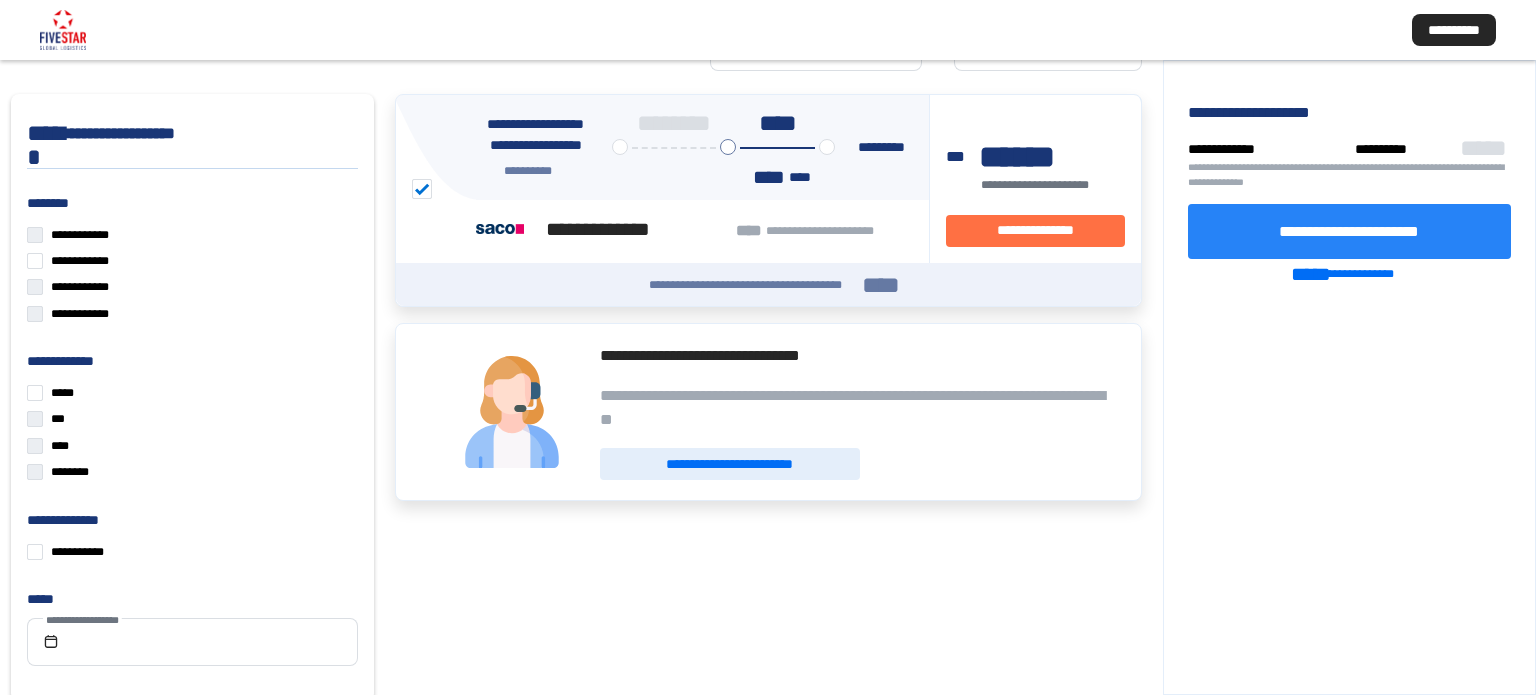 click on "**********" at bounding box center (1350, 231) 